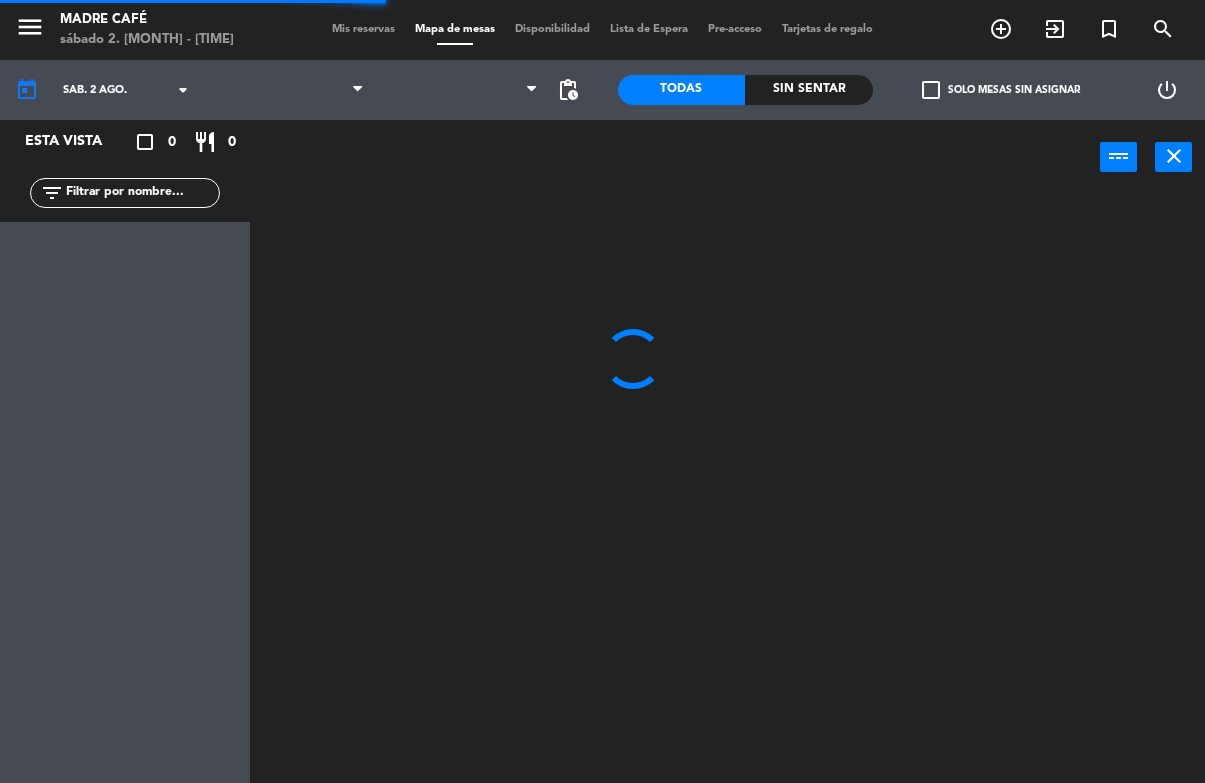 scroll, scrollTop: 0, scrollLeft: 0, axis: both 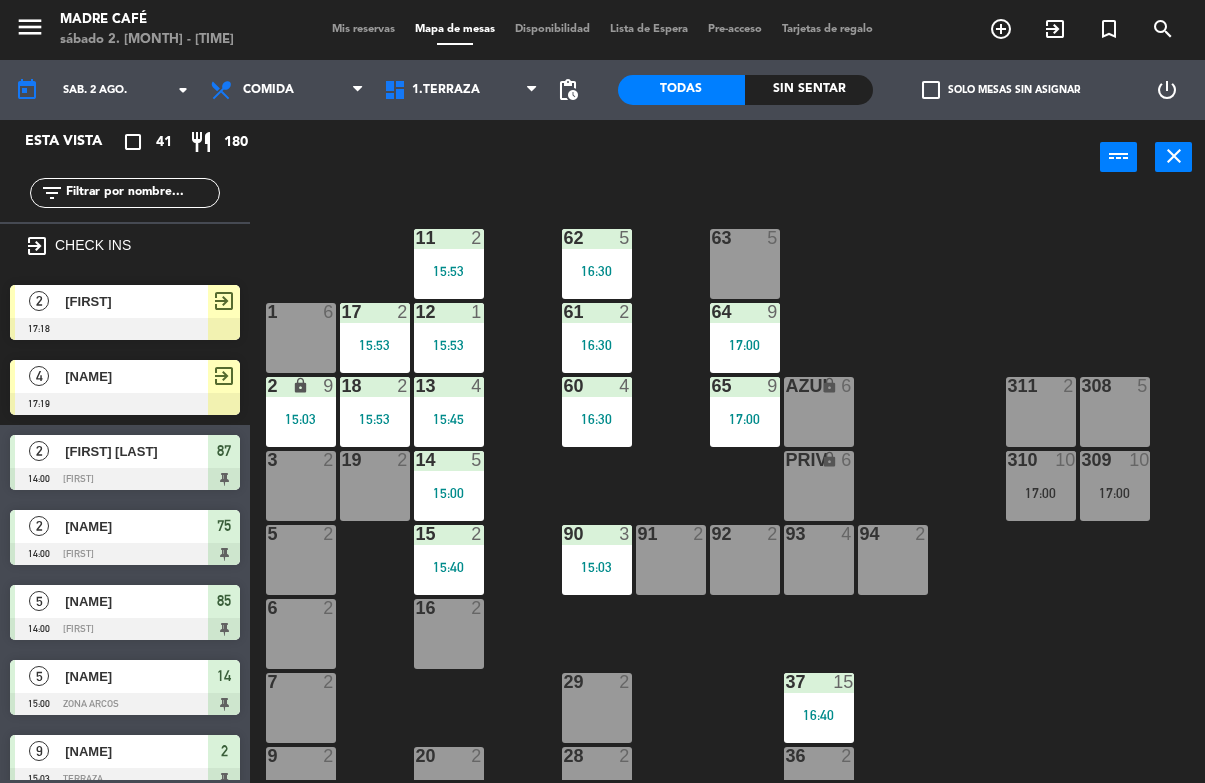 click on "exit_to_app" at bounding box center [1001, 29] 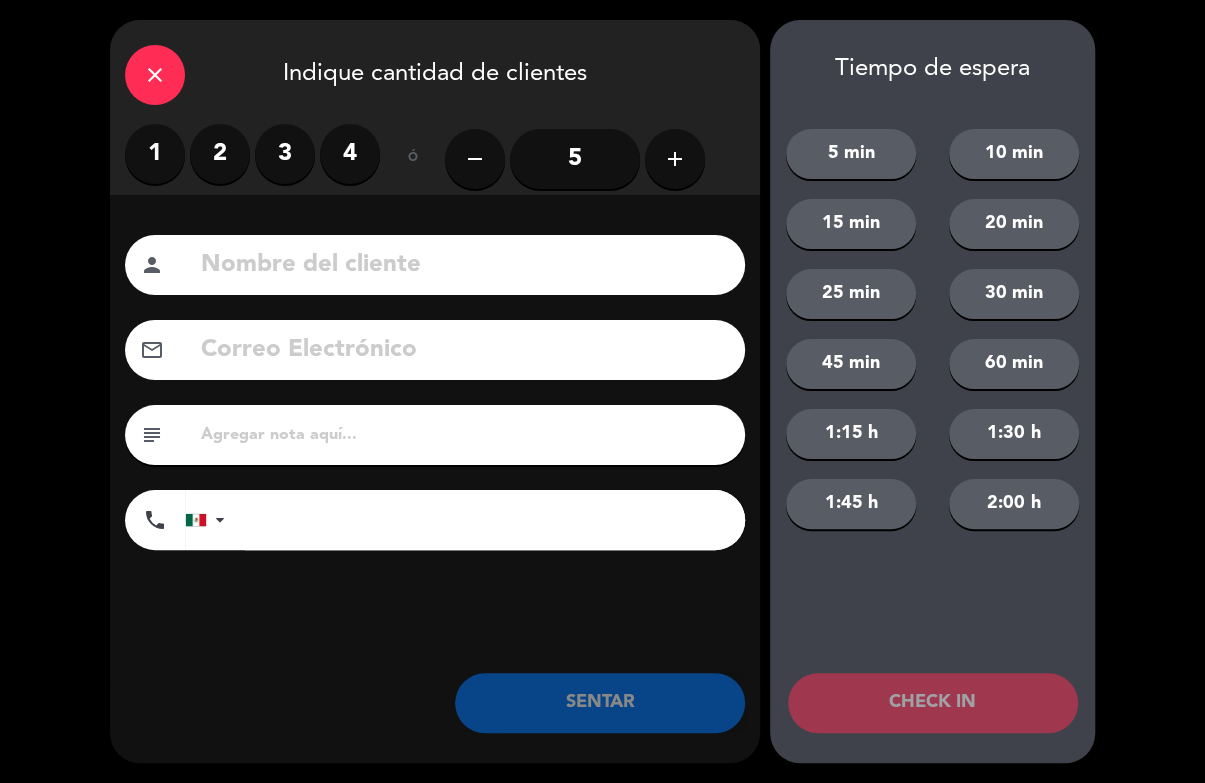 click on "2" at bounding box center (220, 154) 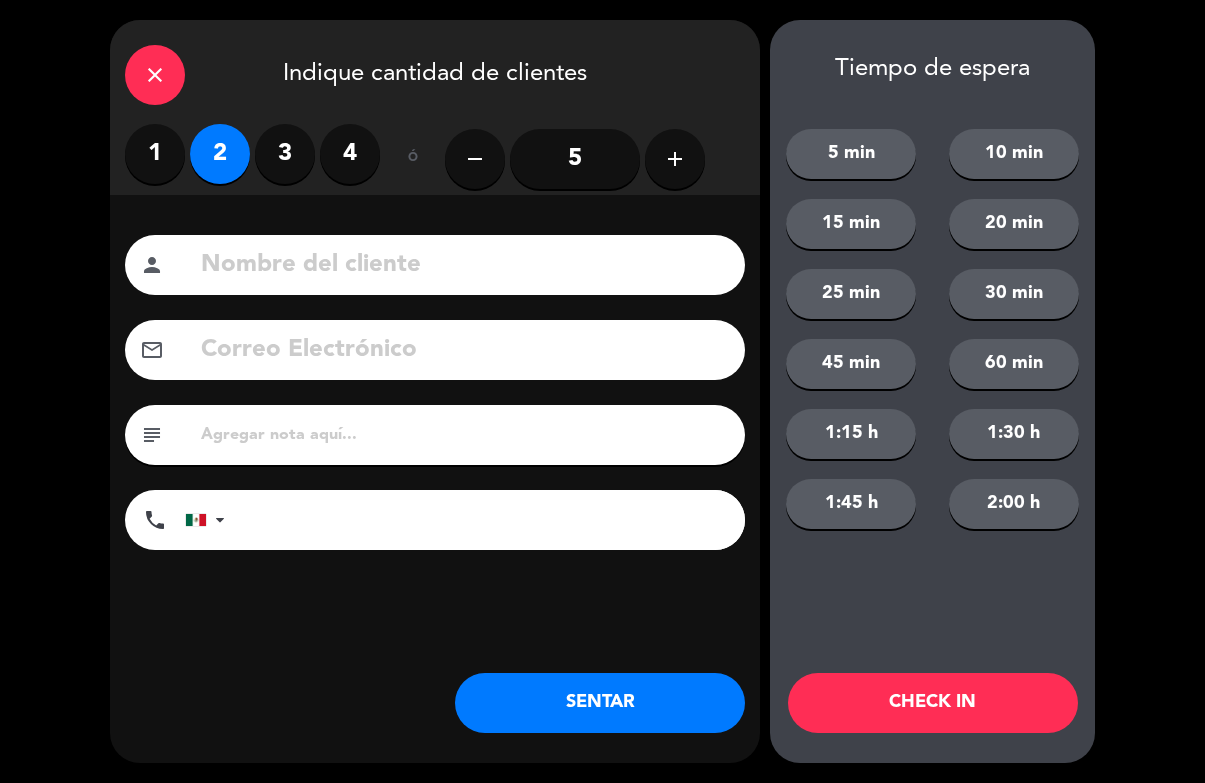 click 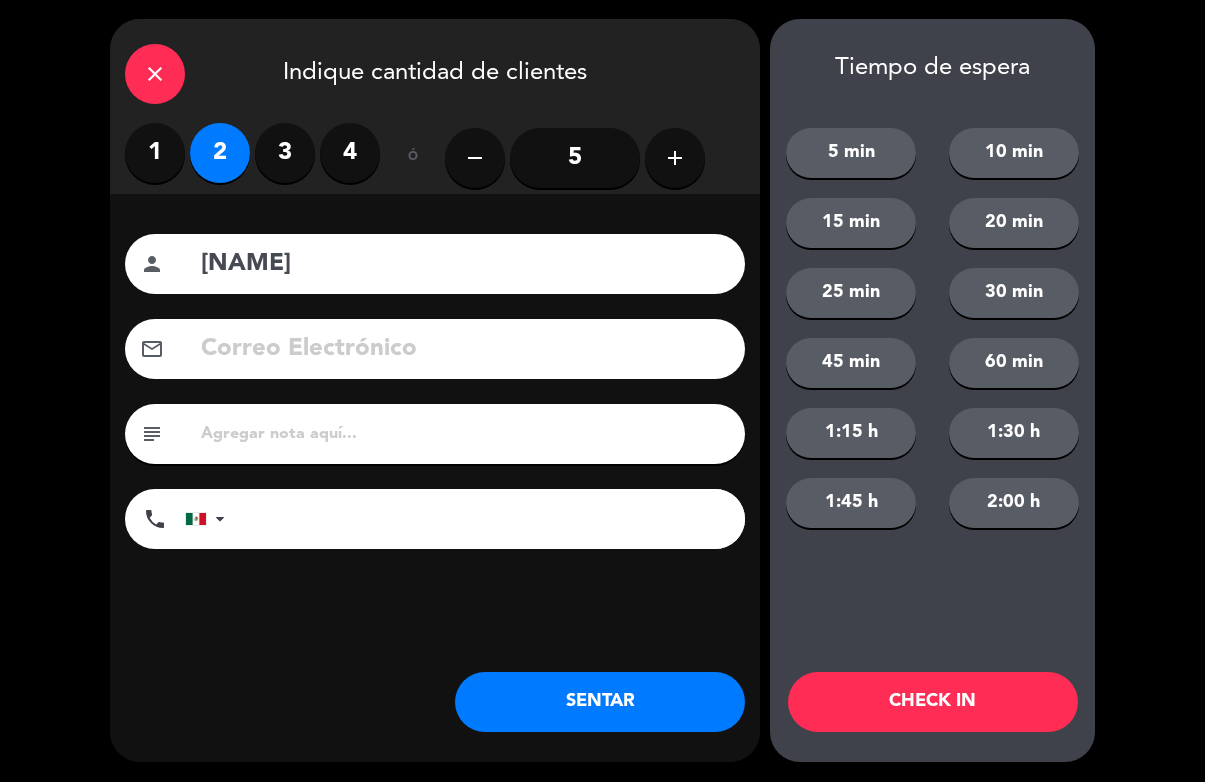 type on "[NAME]" 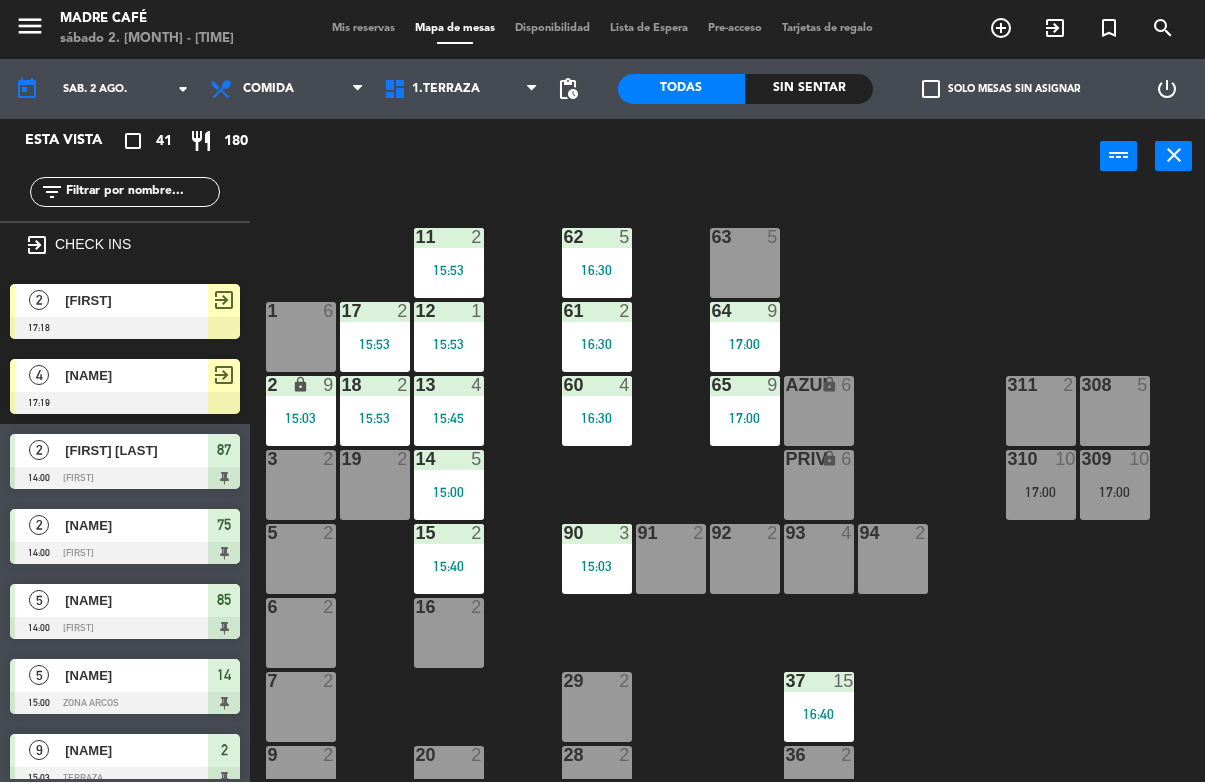 click on "menu  Madre Café   sábado 2. agosto - 17:27   Mis reservas   Mapa de mesas   Disponibilidad   Lista de Espera   Pre-acceso   Tarjetas de regalo  add_circle_outline exit_to_app turned_in_not search" 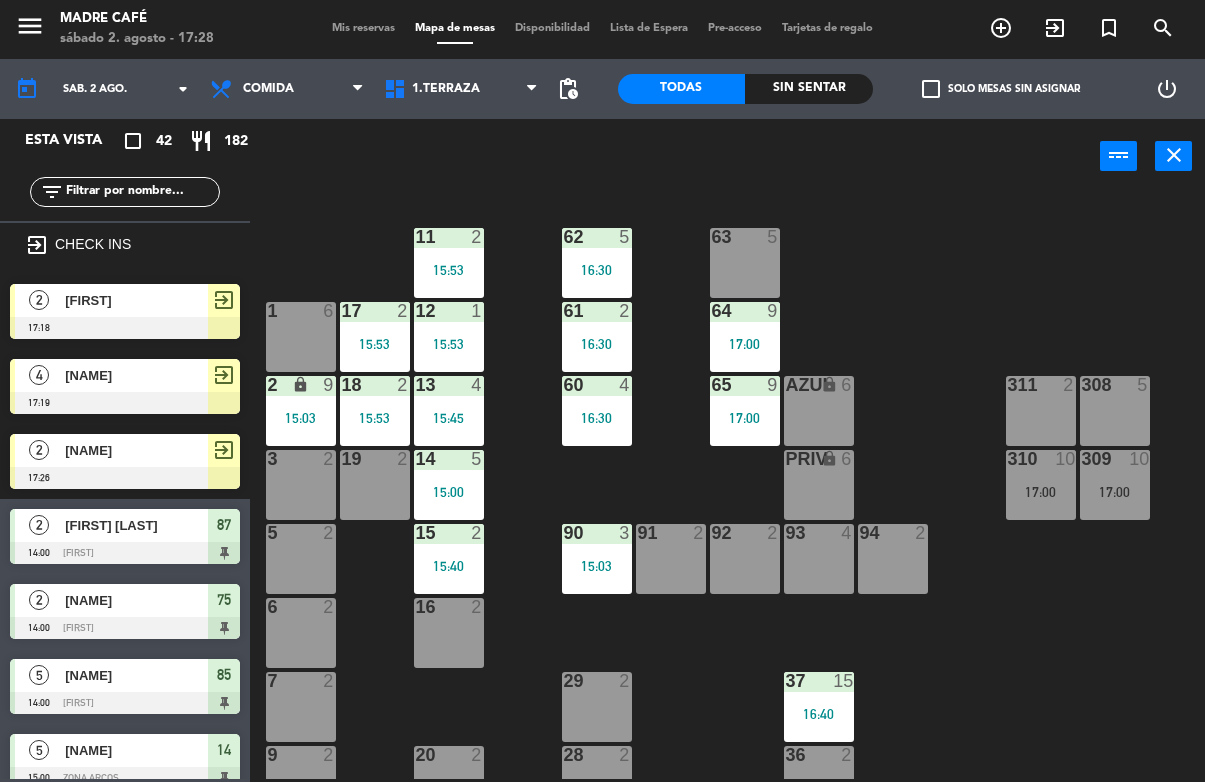 click on "exit_to_app" at bounding box center (1055, 29) 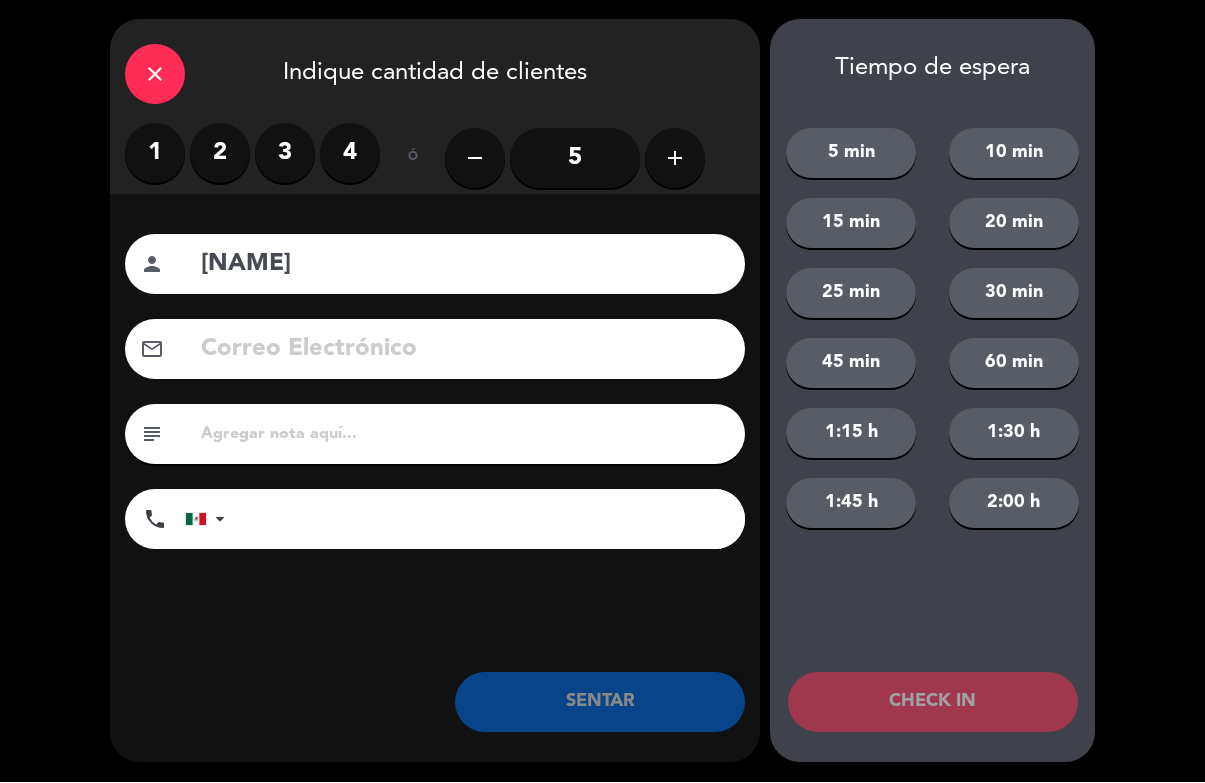 type on "[NAME]" 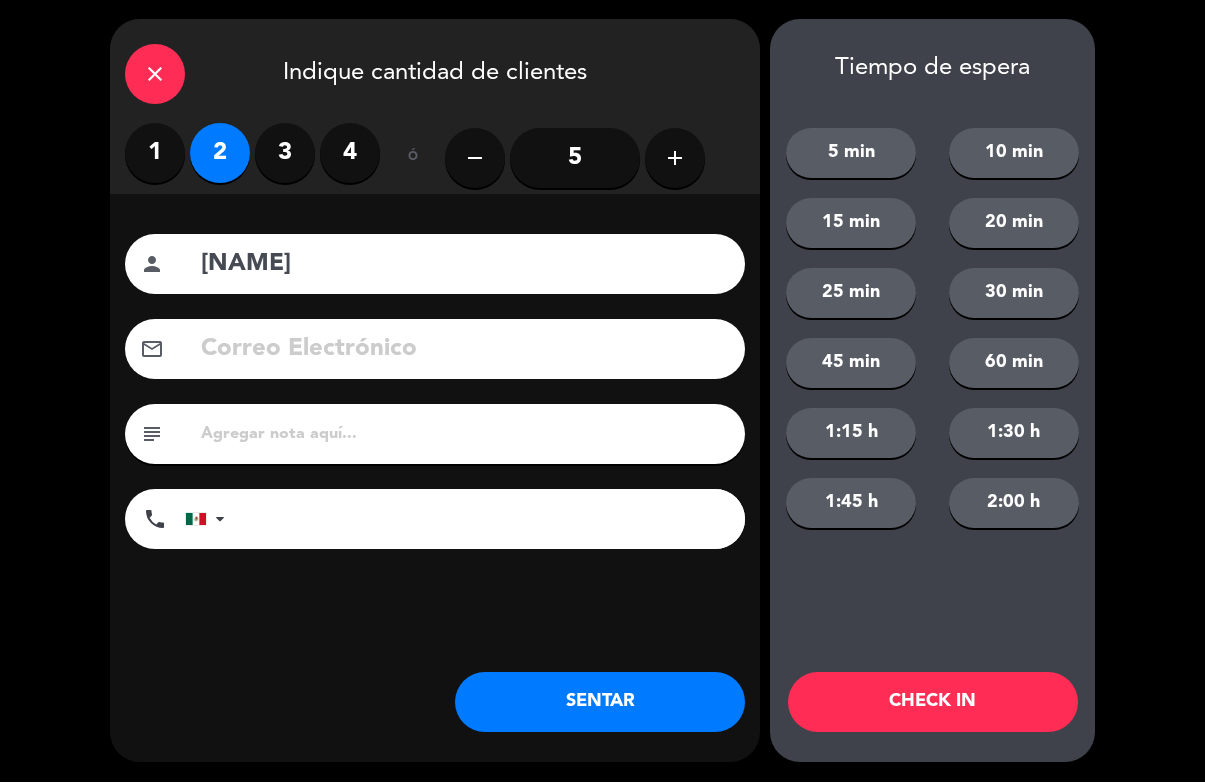 click on "CHECK IN" 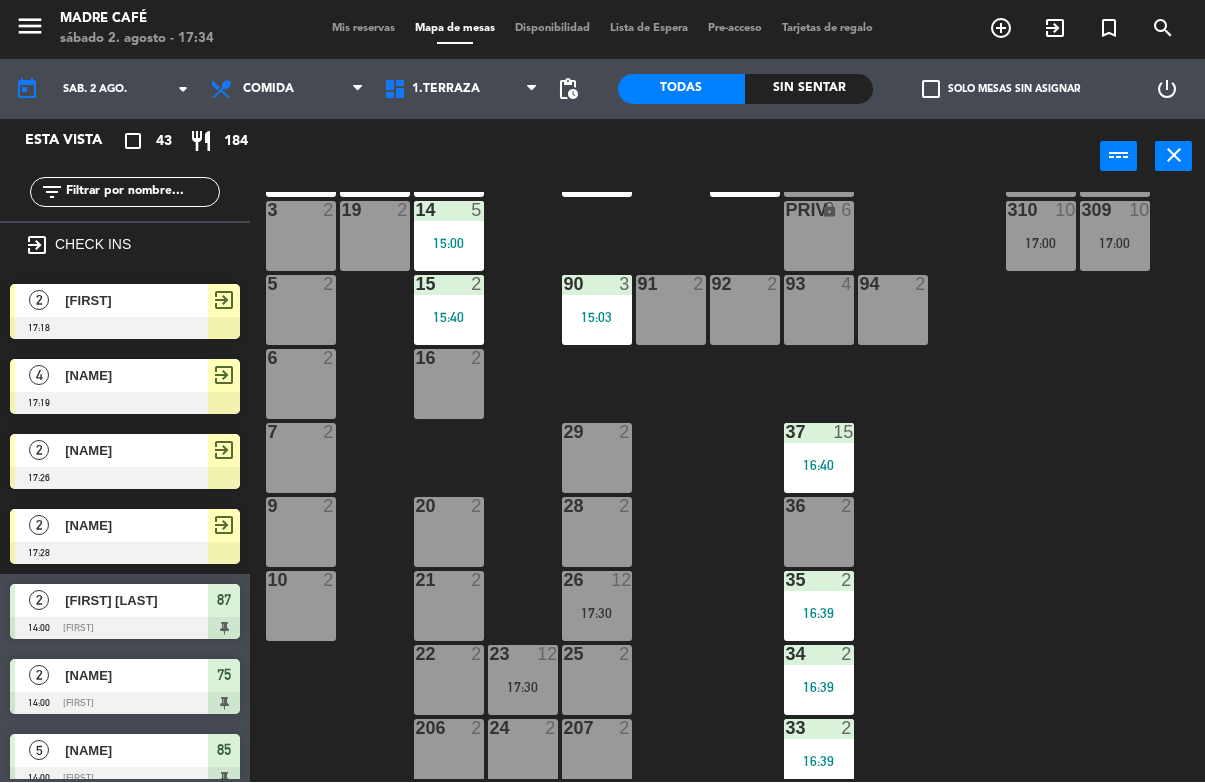 click on "11  2   15:53  63  5  62  5   16:30  12  1   15:53  1  6  61  2   16:30  64  9   17:00  17  2   15:53  13  4   15:45  2 lock  9   15:03  60  4   16:30  65  9   17:00  308  5  18  2   15:53  311  2  AZUL lock  6  14  5   15:00  3  2  309  10   17:00  310  10   17:00  19  2  PRIV lock  6  93  4  94  2  15  2   15:40  92  2  91  2  90  3   15:03  5  2  16  2  6  2  29  2  7  2  37  15   16:40  36  2  9  2  28  2  20  2  10  2  21  2  26  12   17:30  35  2   16:39  22  2  23  12   17:30  25  2  34  2   16:39  206  2  207  2  33  2   16:39  24  2  101  12   17:30  100  12   17:30  104  12   17:30  102  12   17:30  103  2  32  2   16:39  31  2   16:39  30  23   16:38" 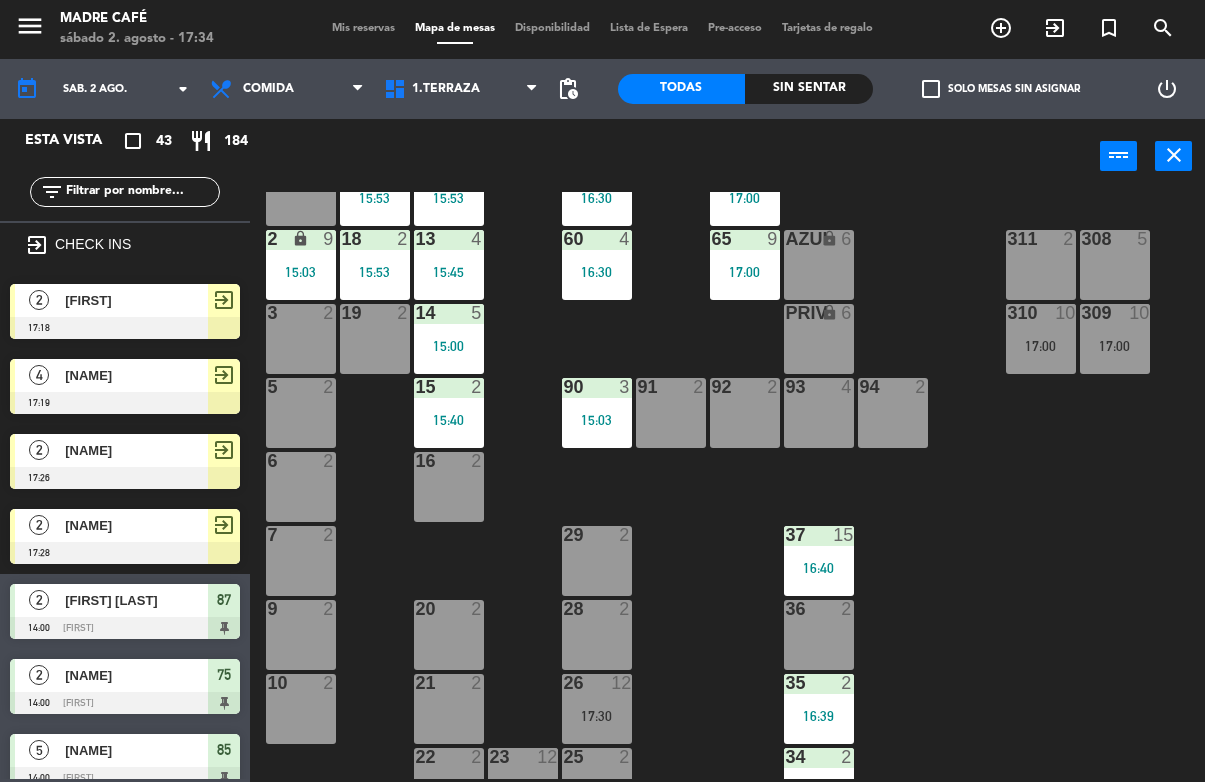 scroll, scrollTop: 123, scrollLeft: 0, axis: vertical 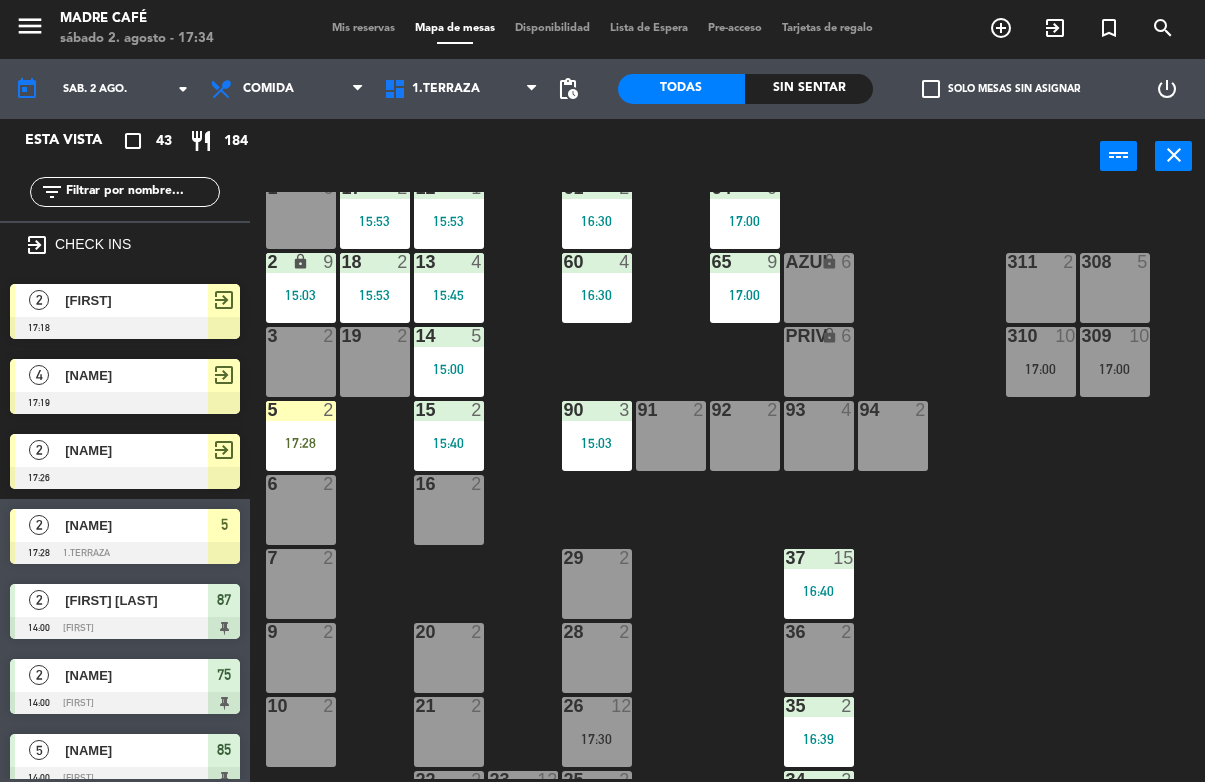 click on "17:28" at bounding box center (301, 444) 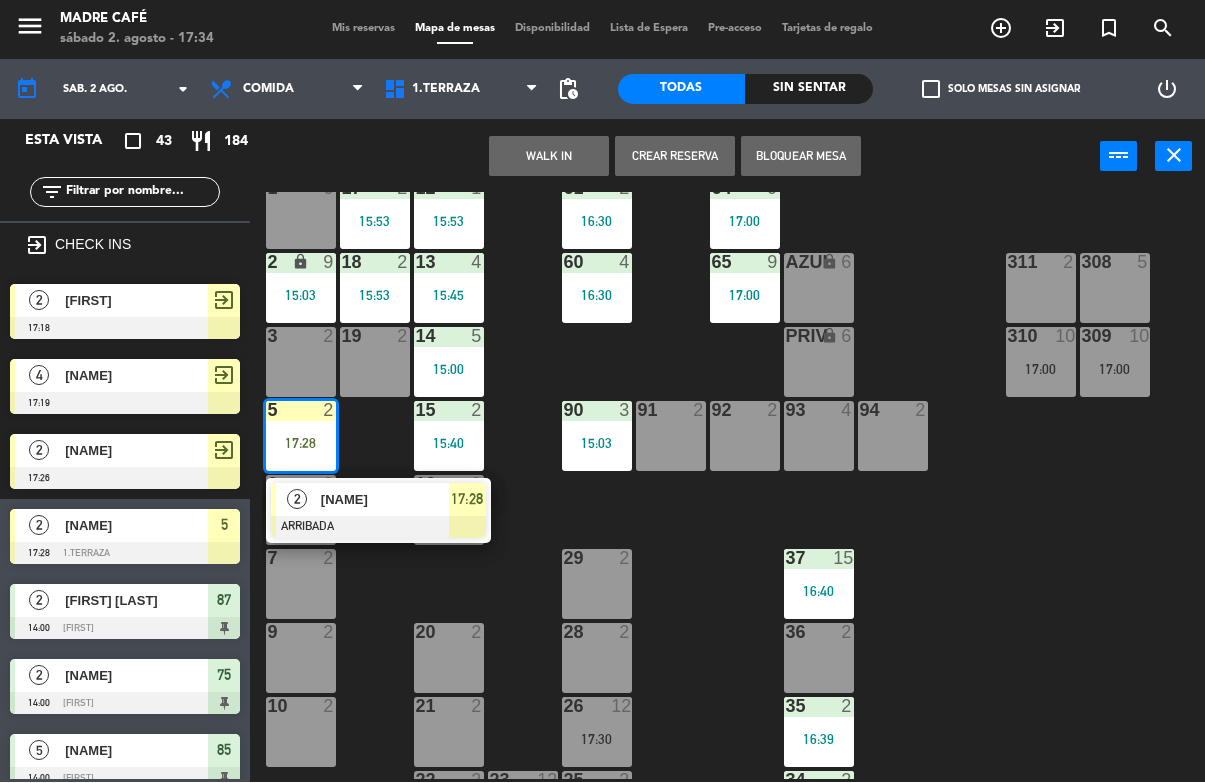 click at bounding box center [378, 528] 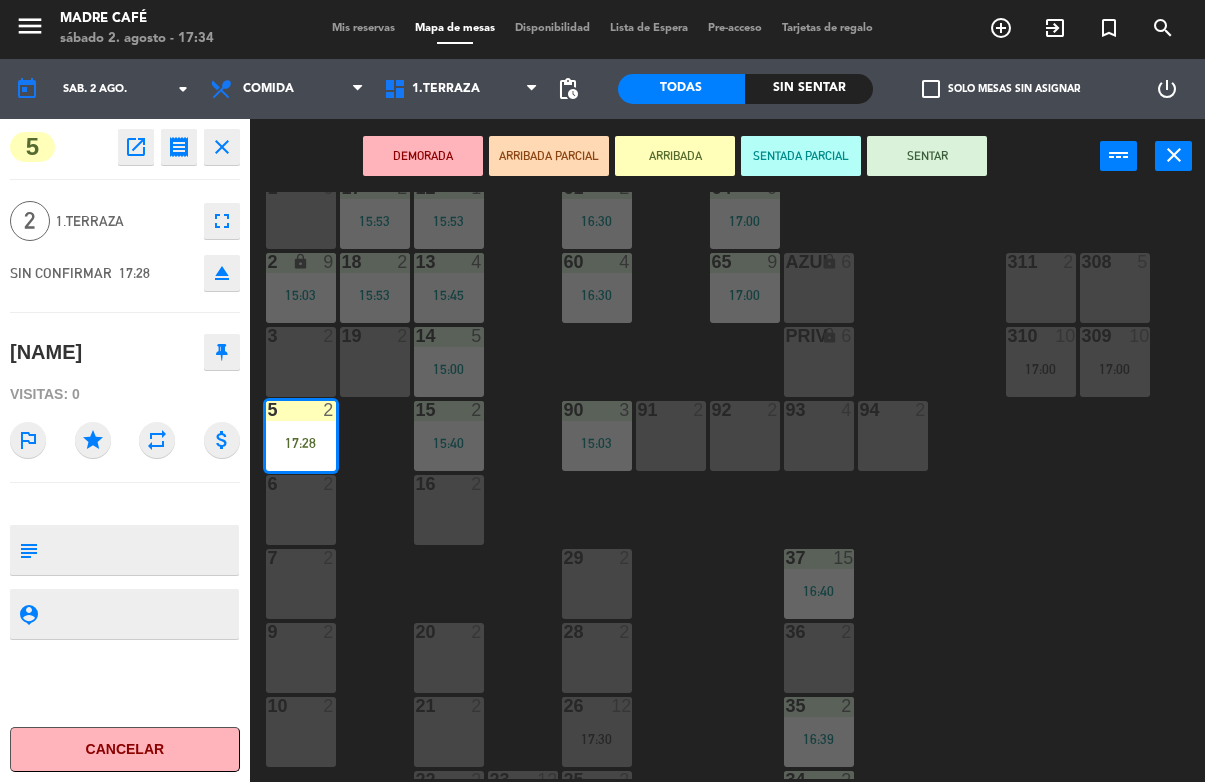 click on "SENTAR" at bounding box center [927, 157] 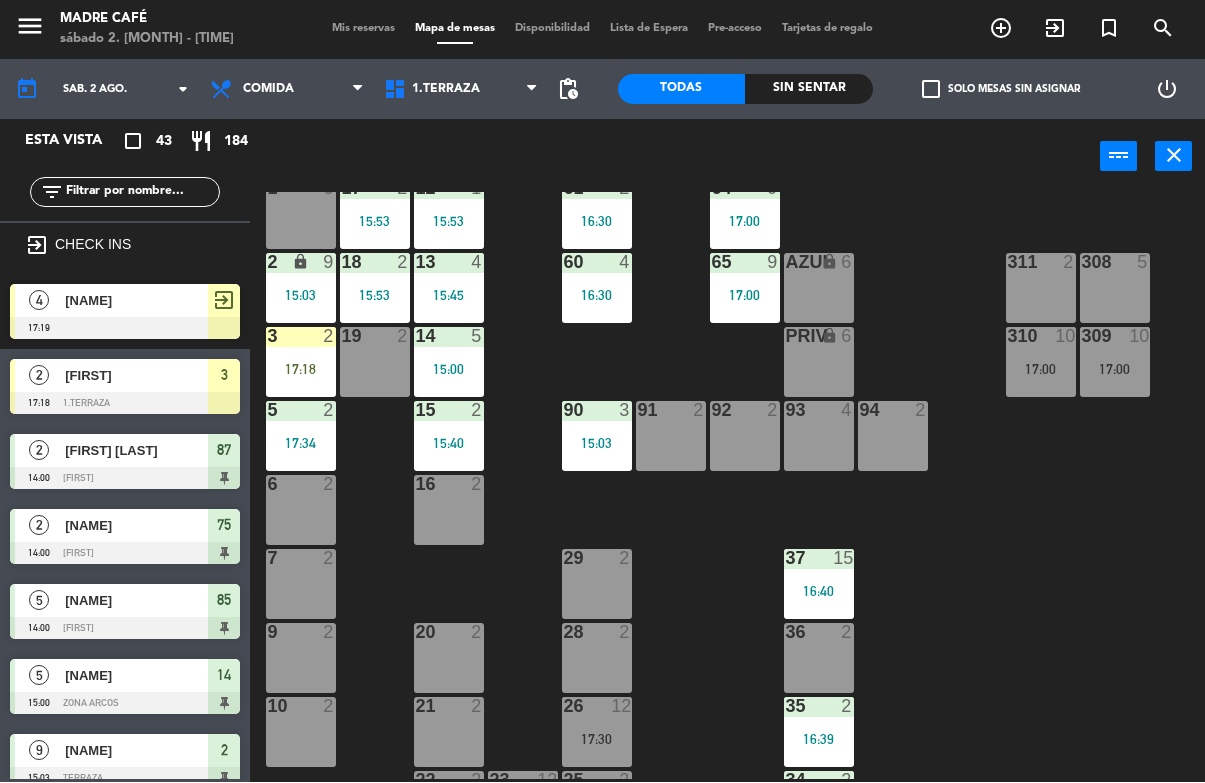 click on "17:18" at bounding box center (301, 370) 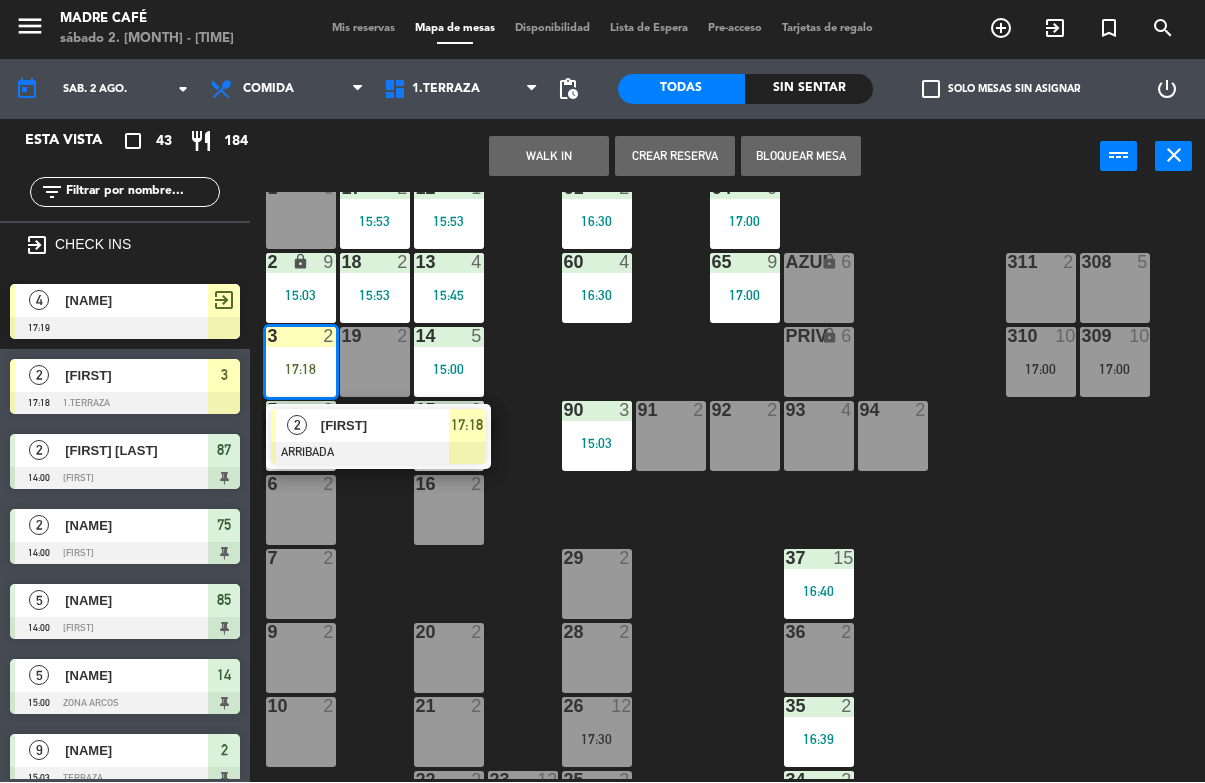click at bounding box center (378, 454) 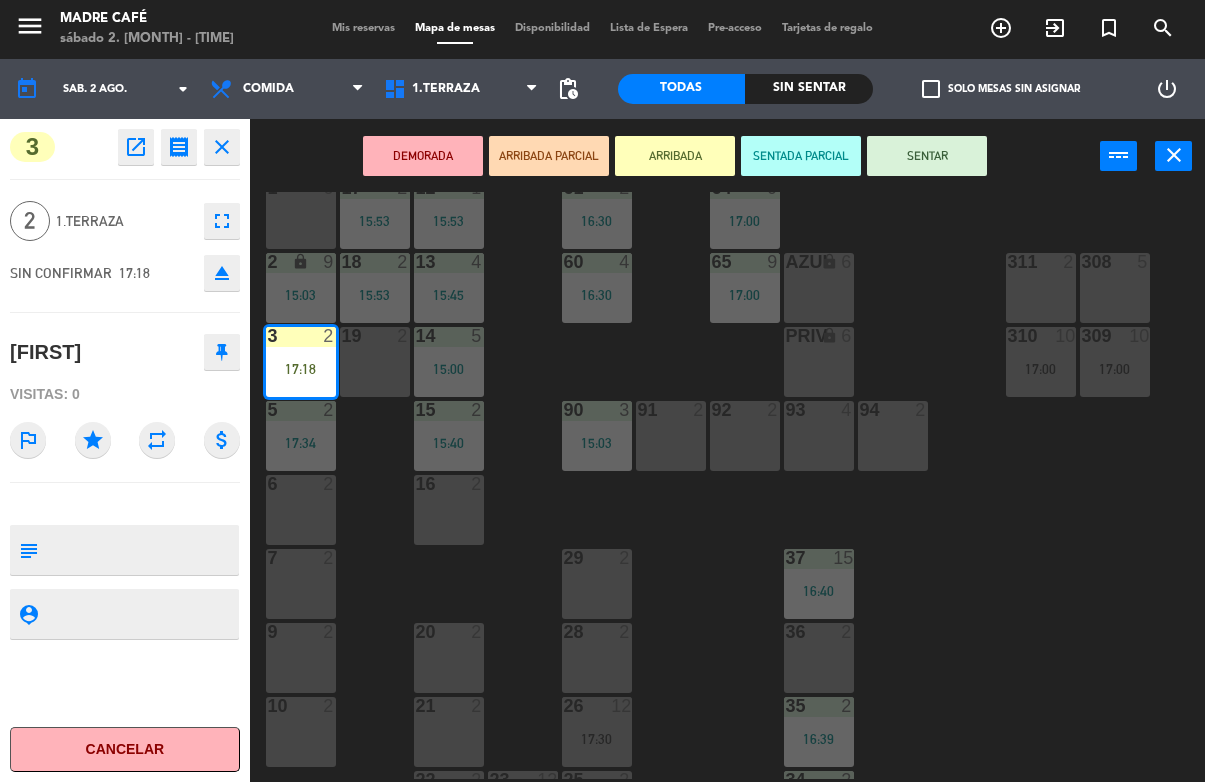 click on "SENTAR" at bounding box center [927, 157] 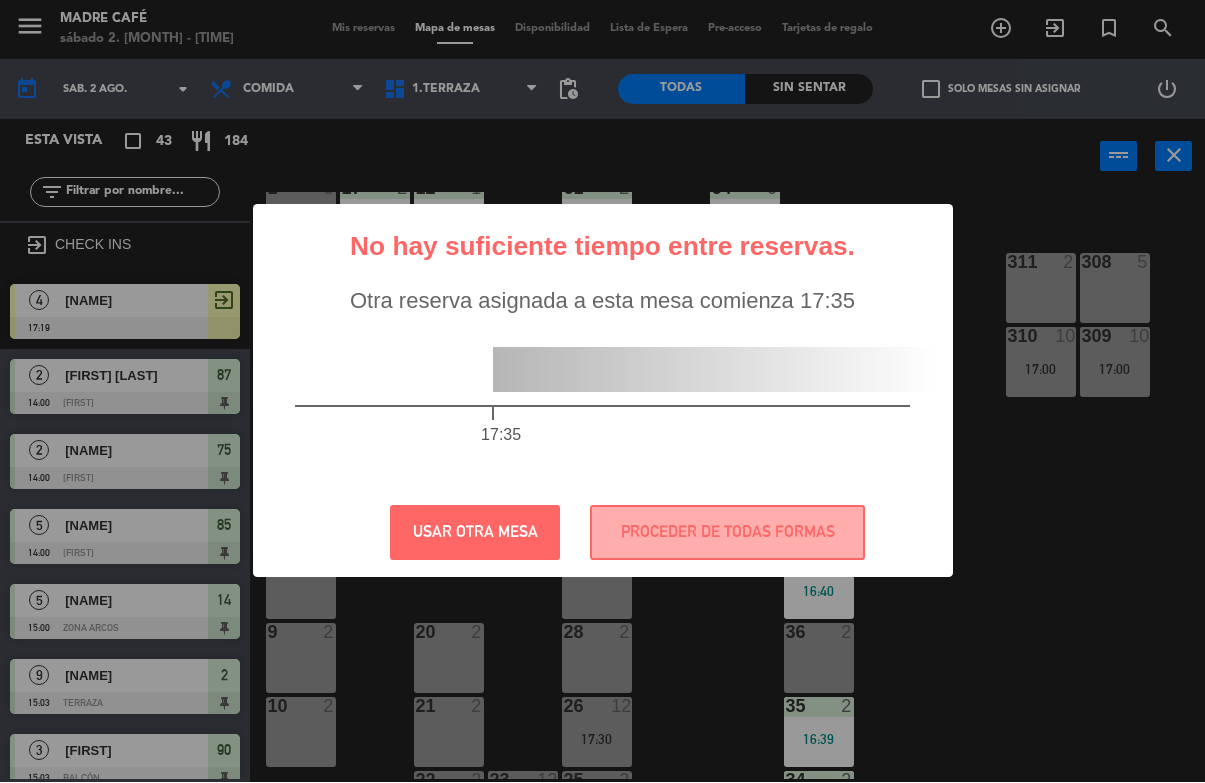 click on "USAR OTRA MESA" at bounding box center (475, 533) 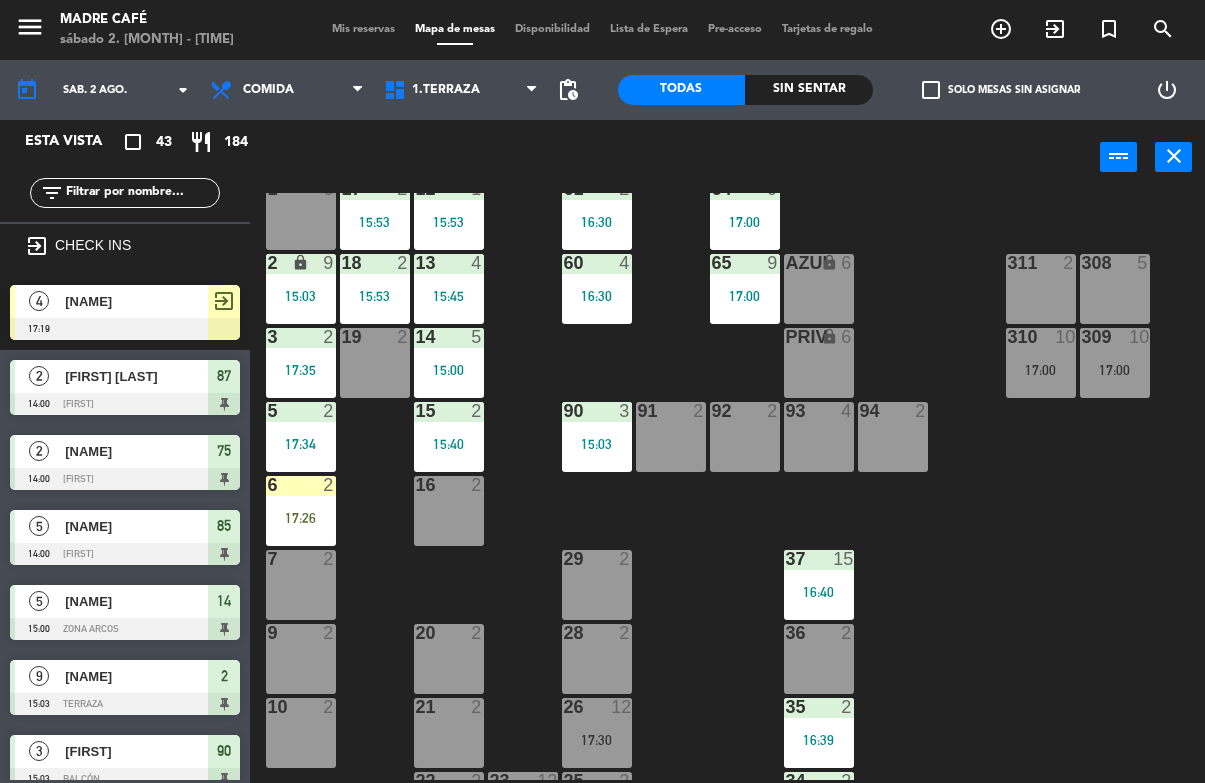 click on "6  2   17:26" at bounding box center (301, 511) 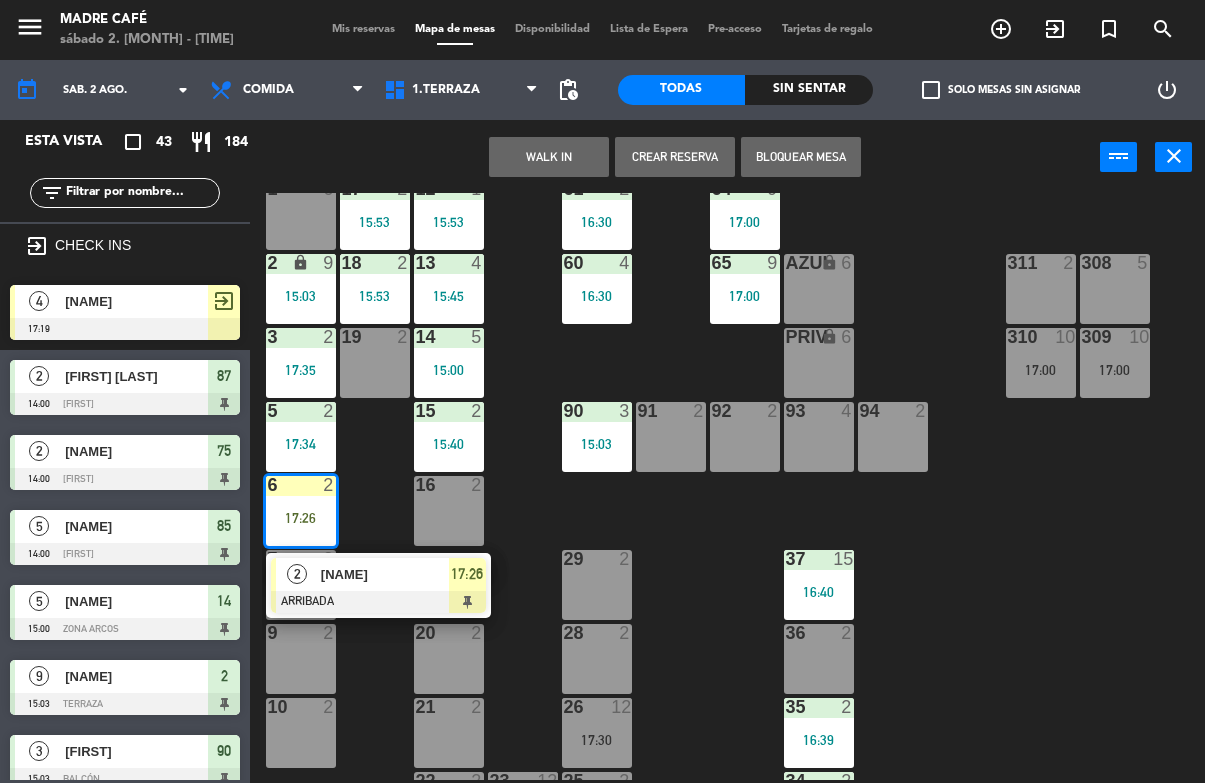 click on "17:26" at bounding box center [467, 574] 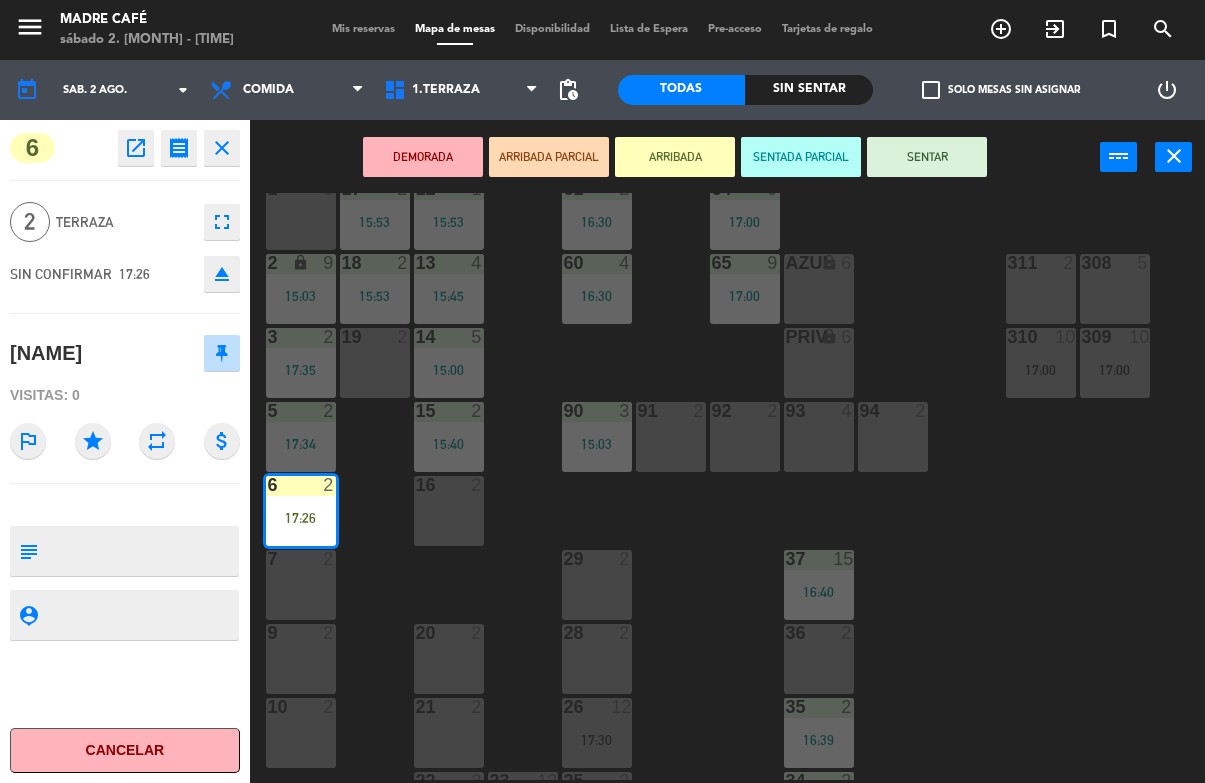click on "SENTAR" at bounding box center (927, 157) 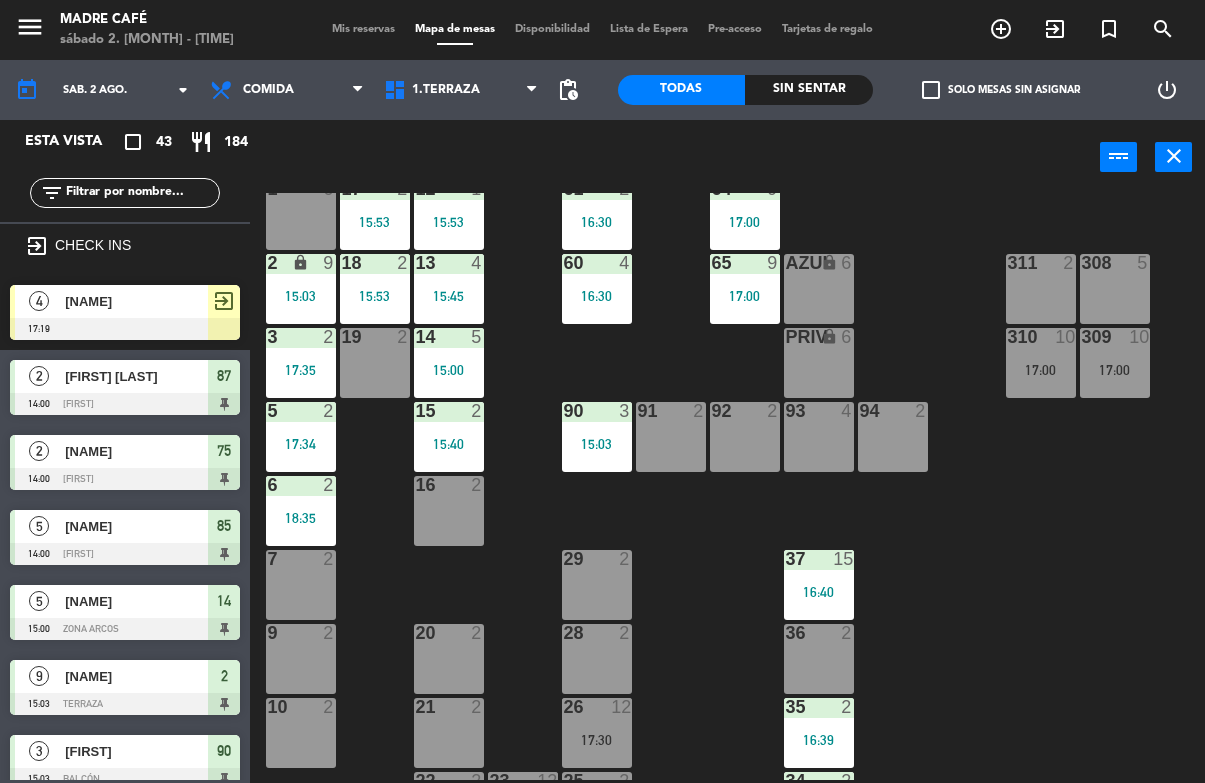 scroll, scrollTop: 0, scrollLeft: 0, axis: both 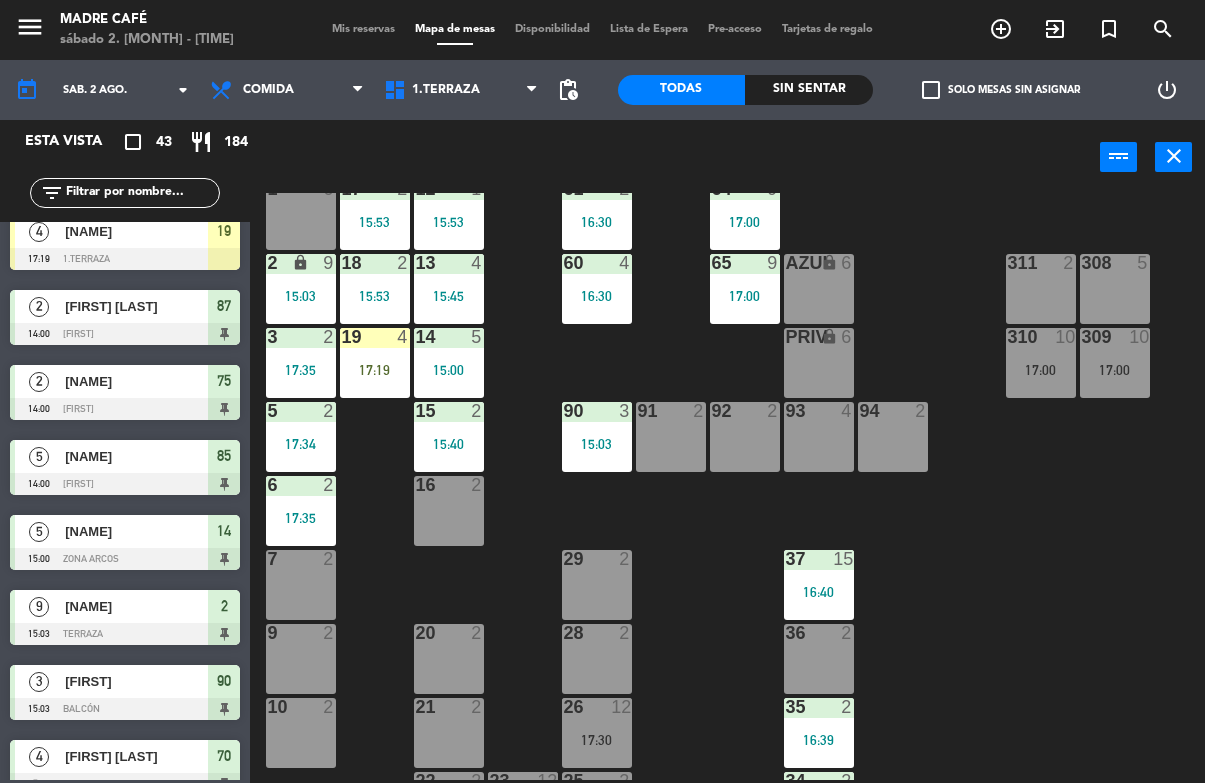 click on "19  4   17:19" at bounding box center (375, 363) 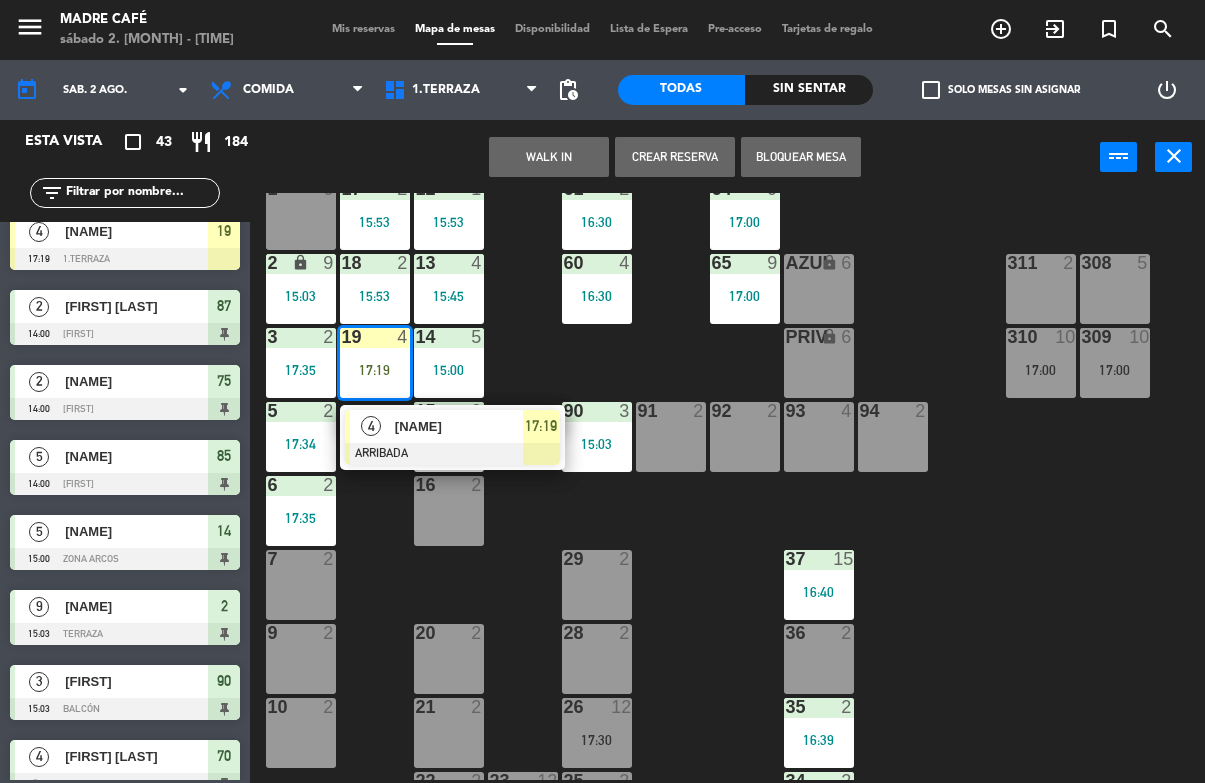 click on "17:19" at bounding box center [541, 426] 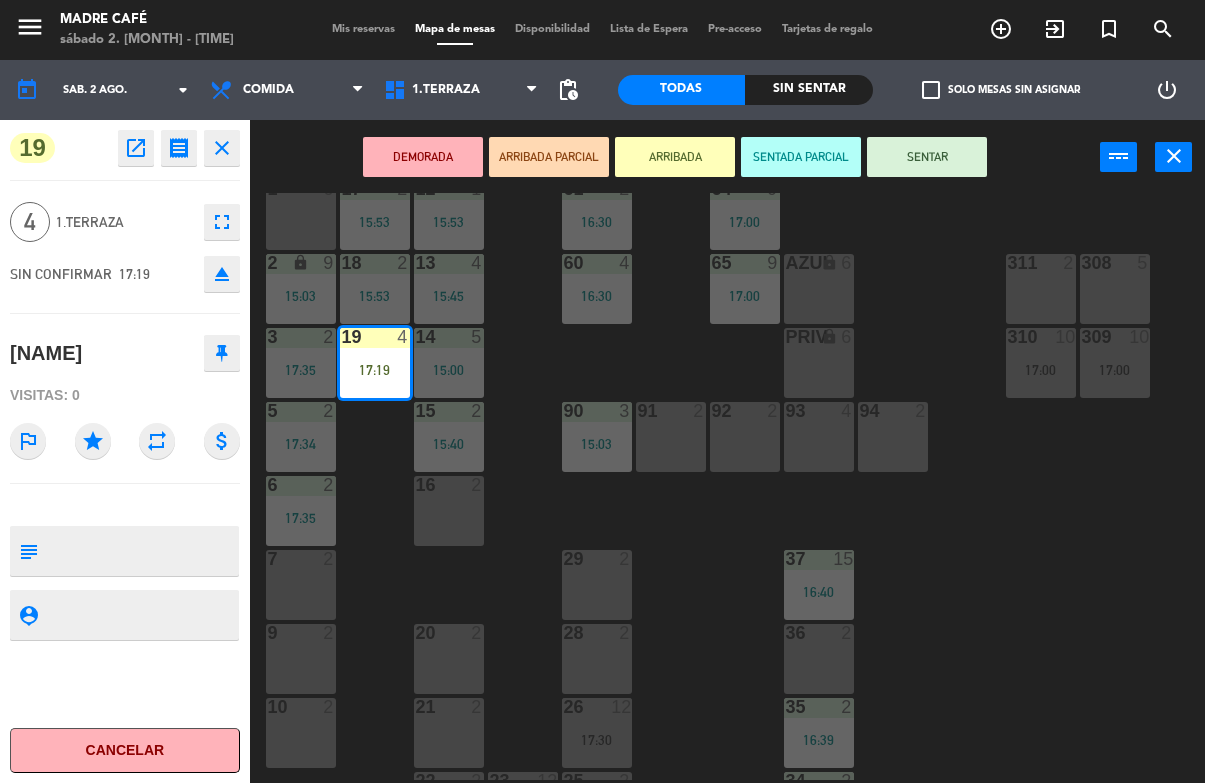 click on "SENTAR" at bounding box center [927, 157] 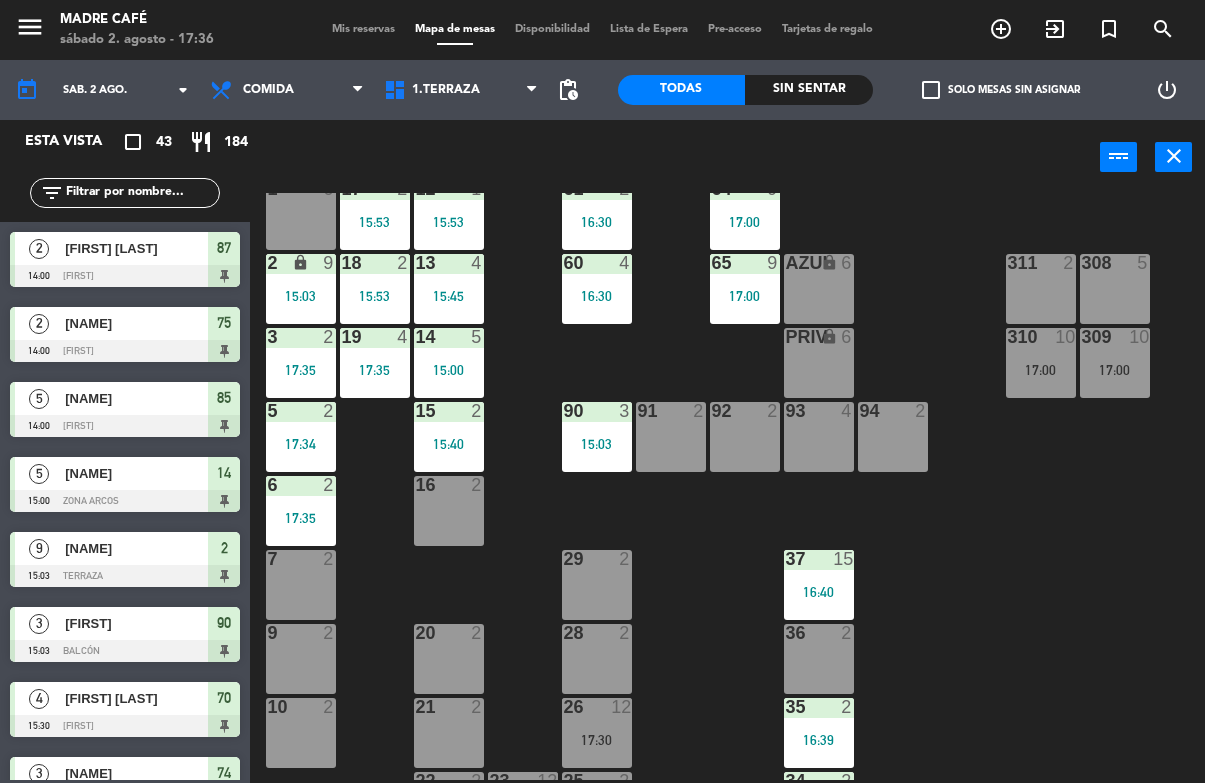 click on "turned_in_not" at bounding box center (1109, 29) 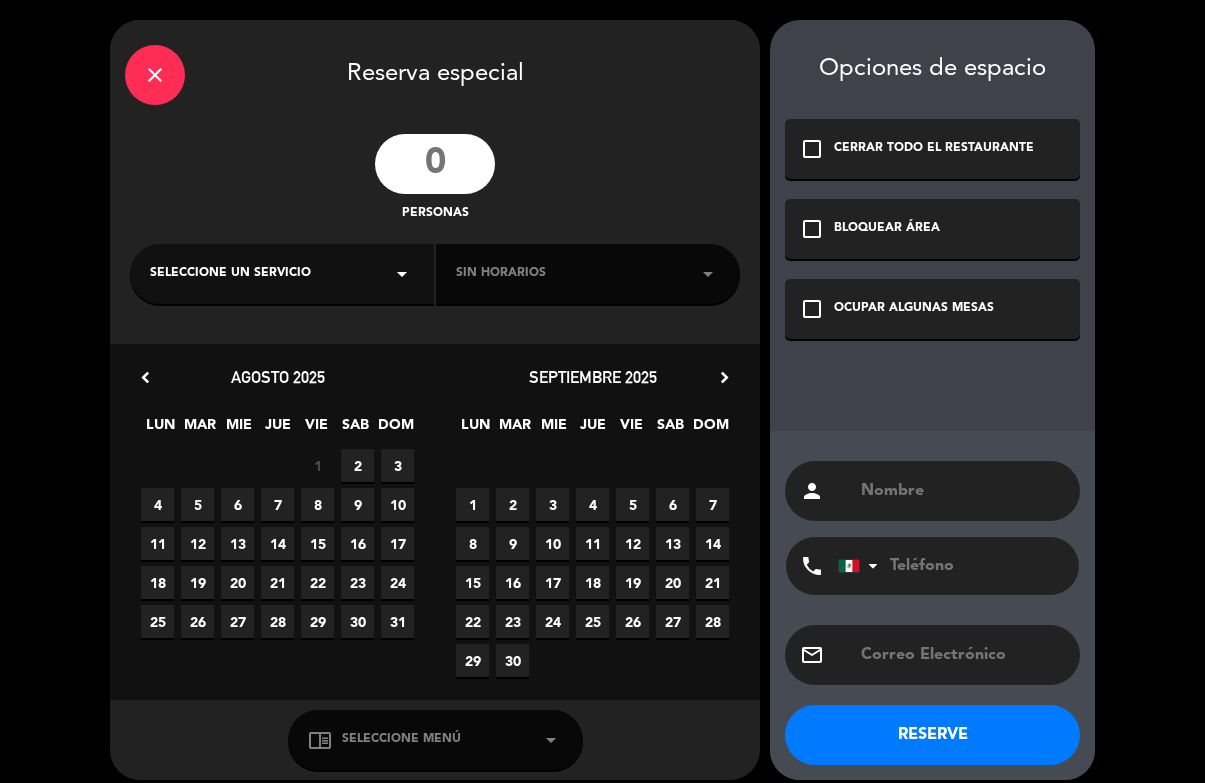 click on "close" 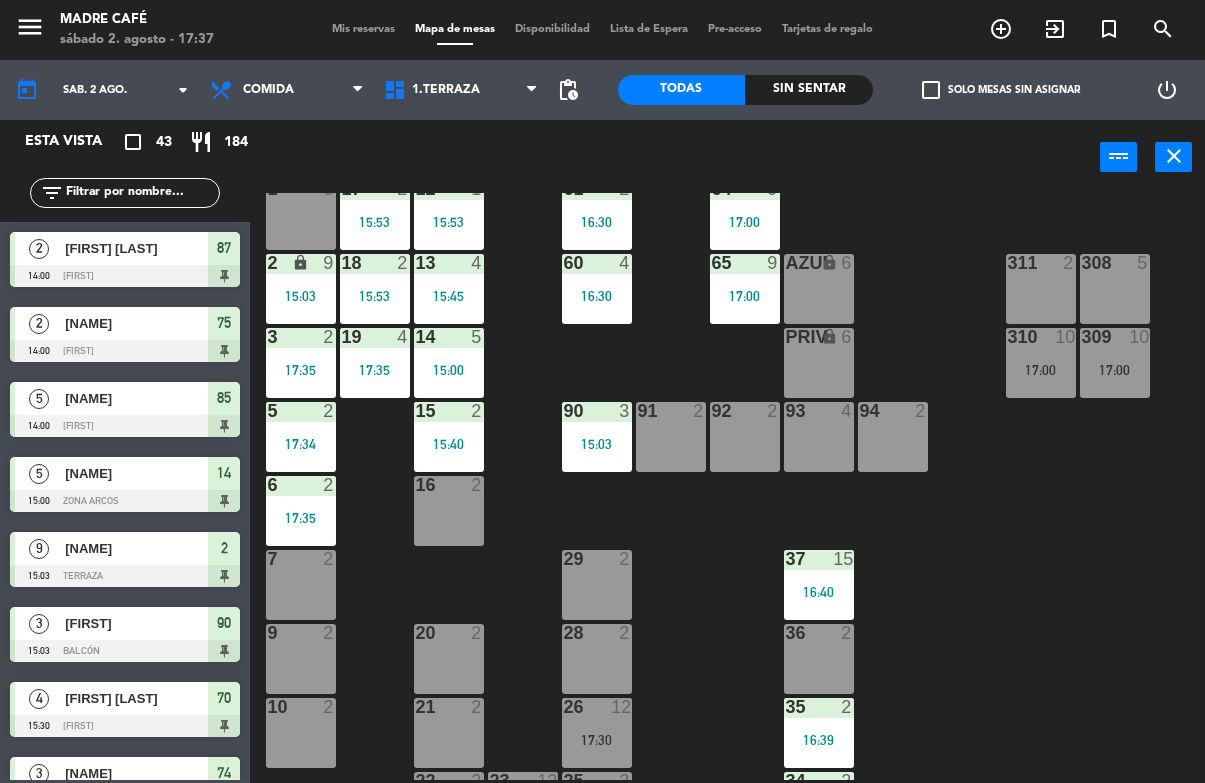 click on "exit_to_app" at bounding box center [1001, 29] 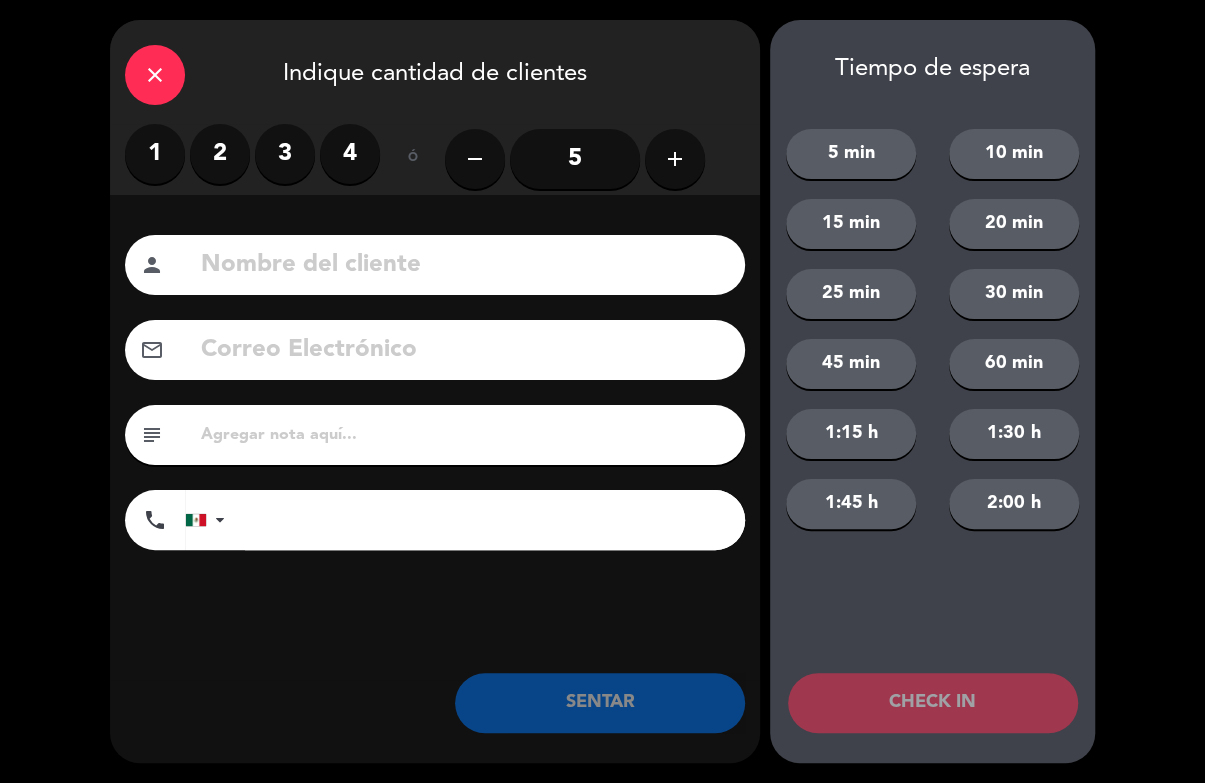 click on "3" at bounding box center (285, 154) 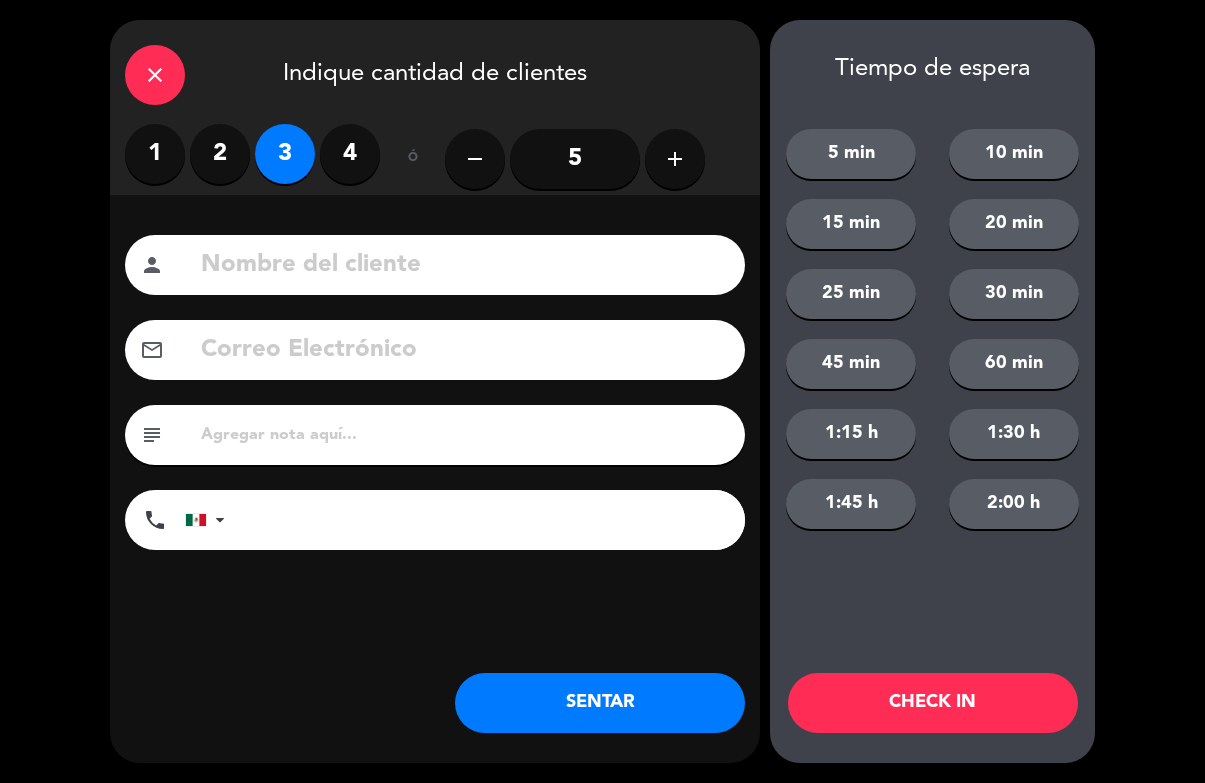 click 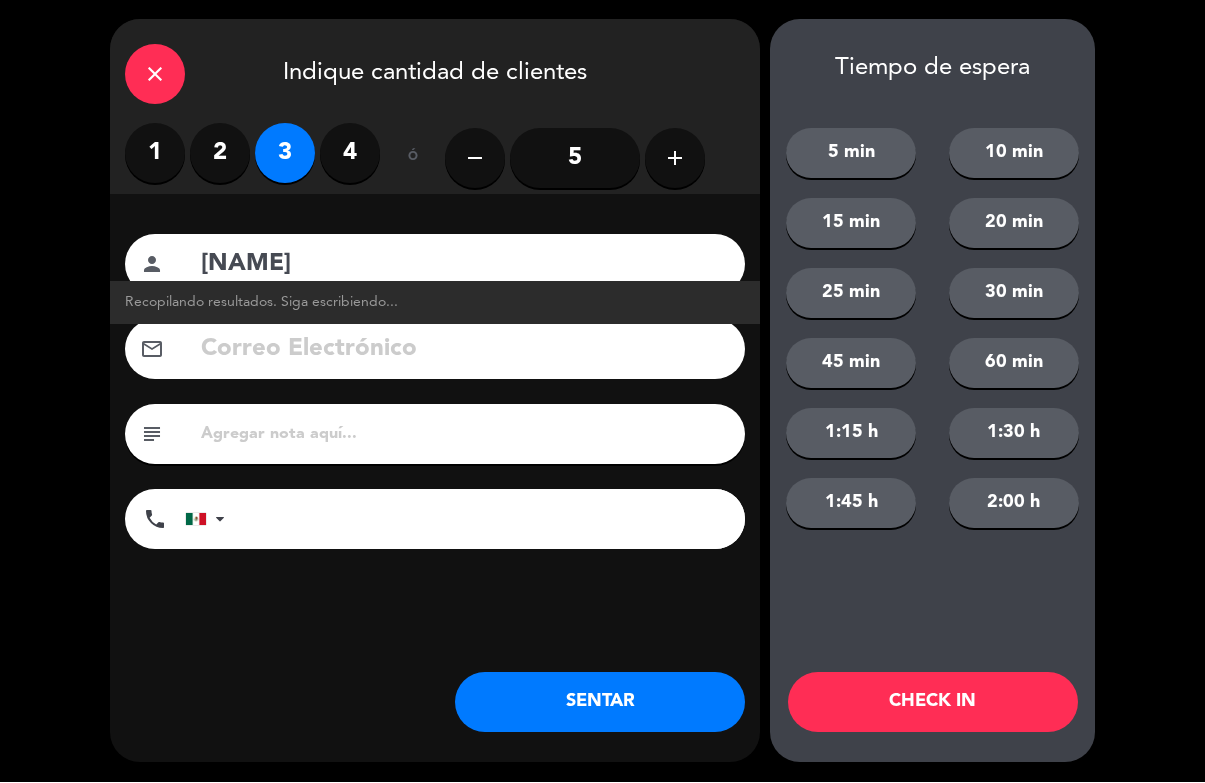 type on "[NAME]" 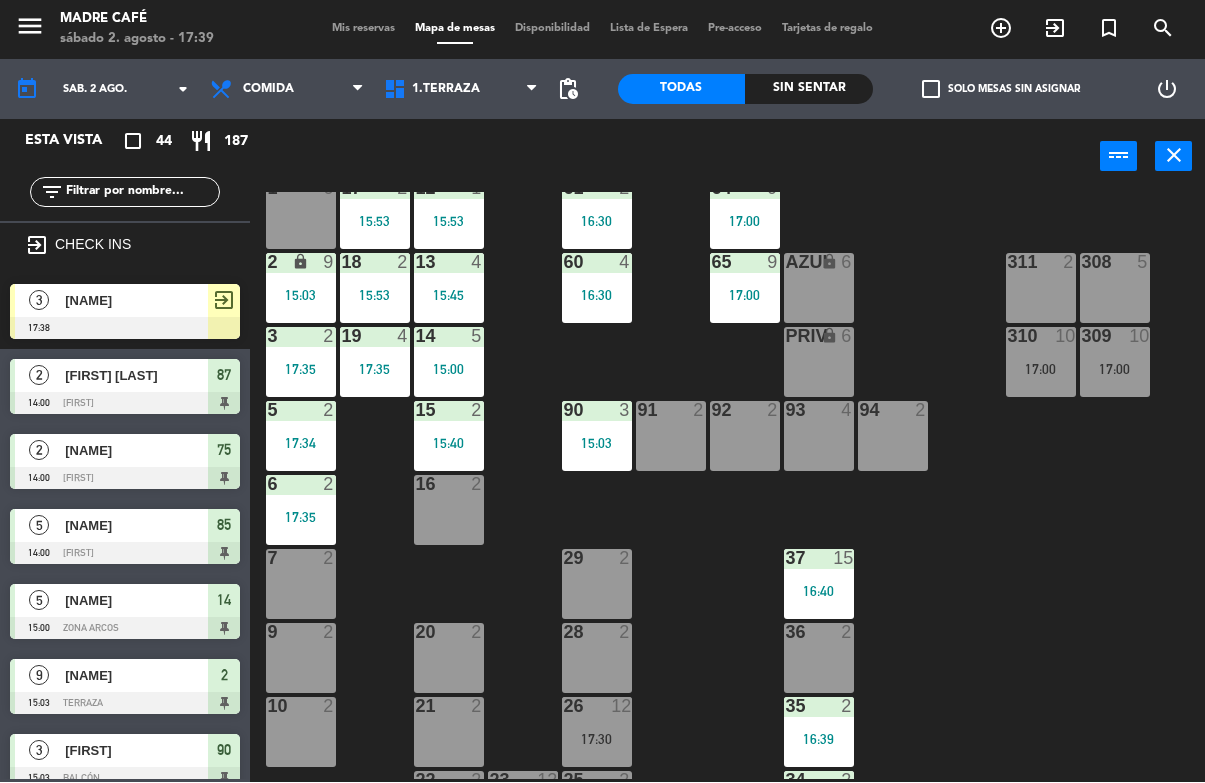 click on "exit_to_app" at bounding box center (1001, 29) 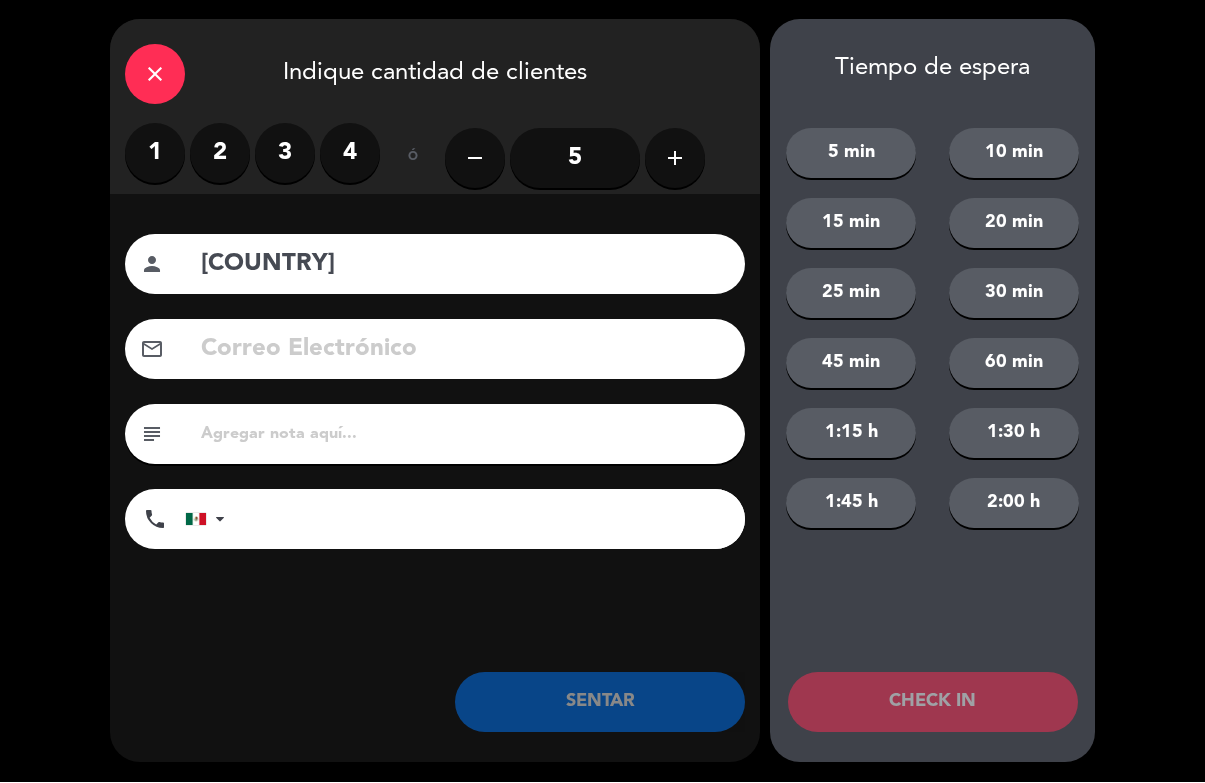 type on "[COUNTRY]" 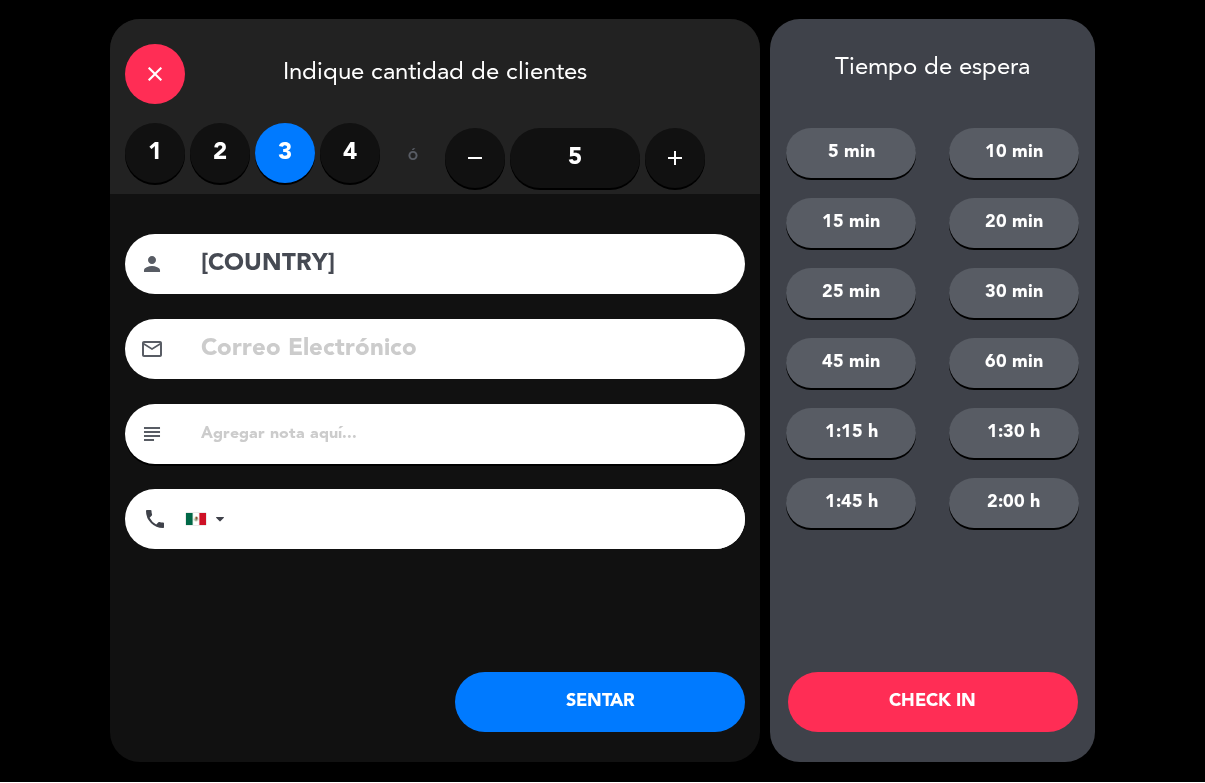 click on "CHECK IN" 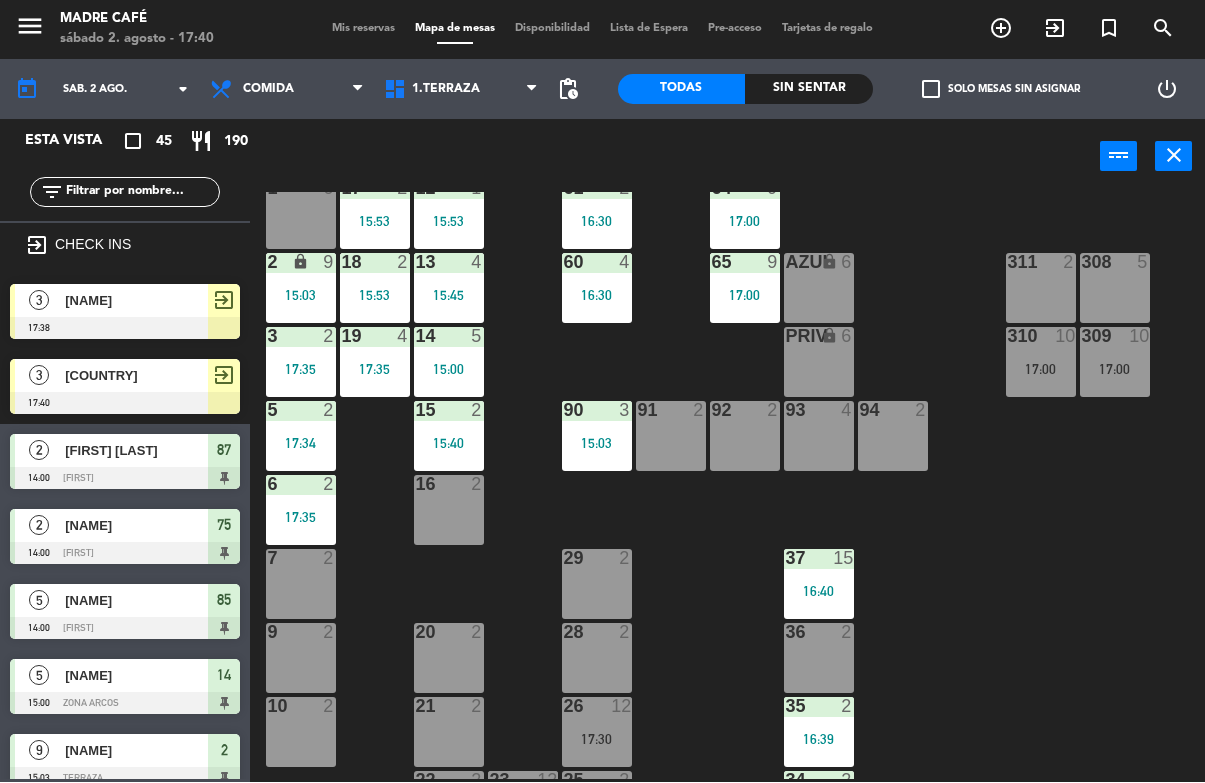 click 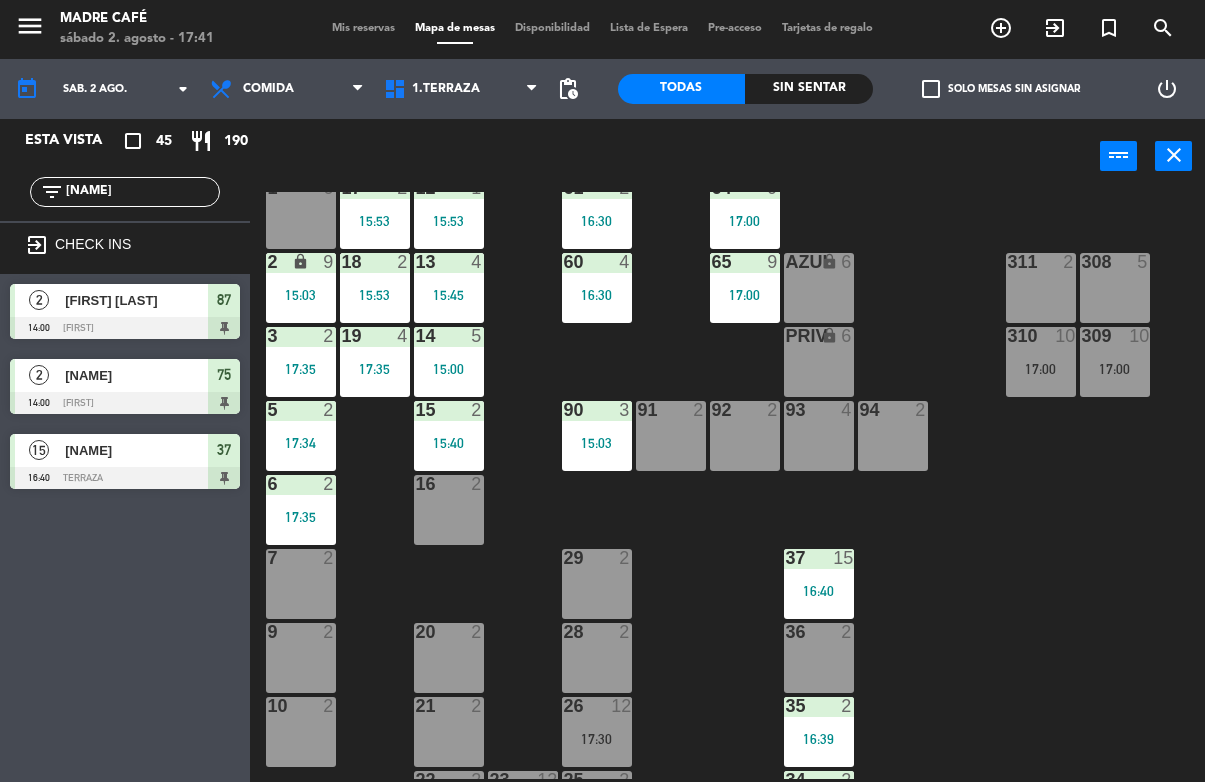 click on "exit_to_app" at bounding box center [1001, 29] 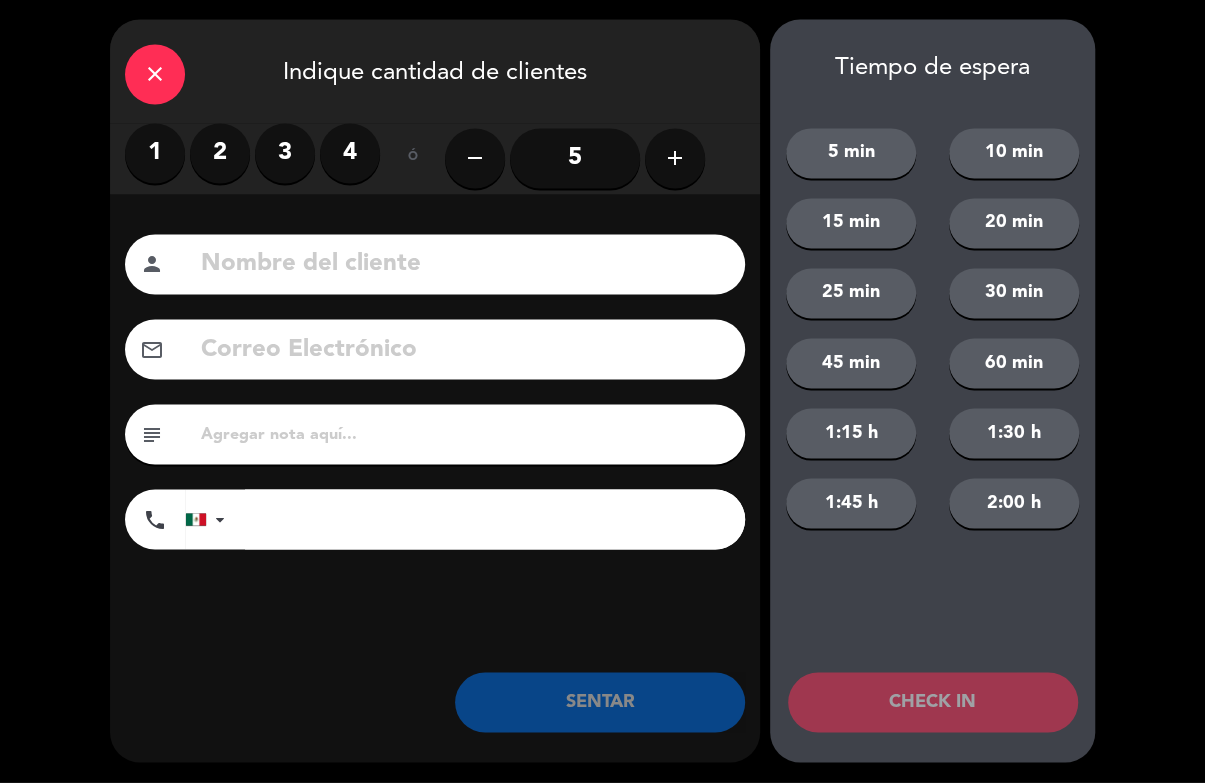 click on "close" 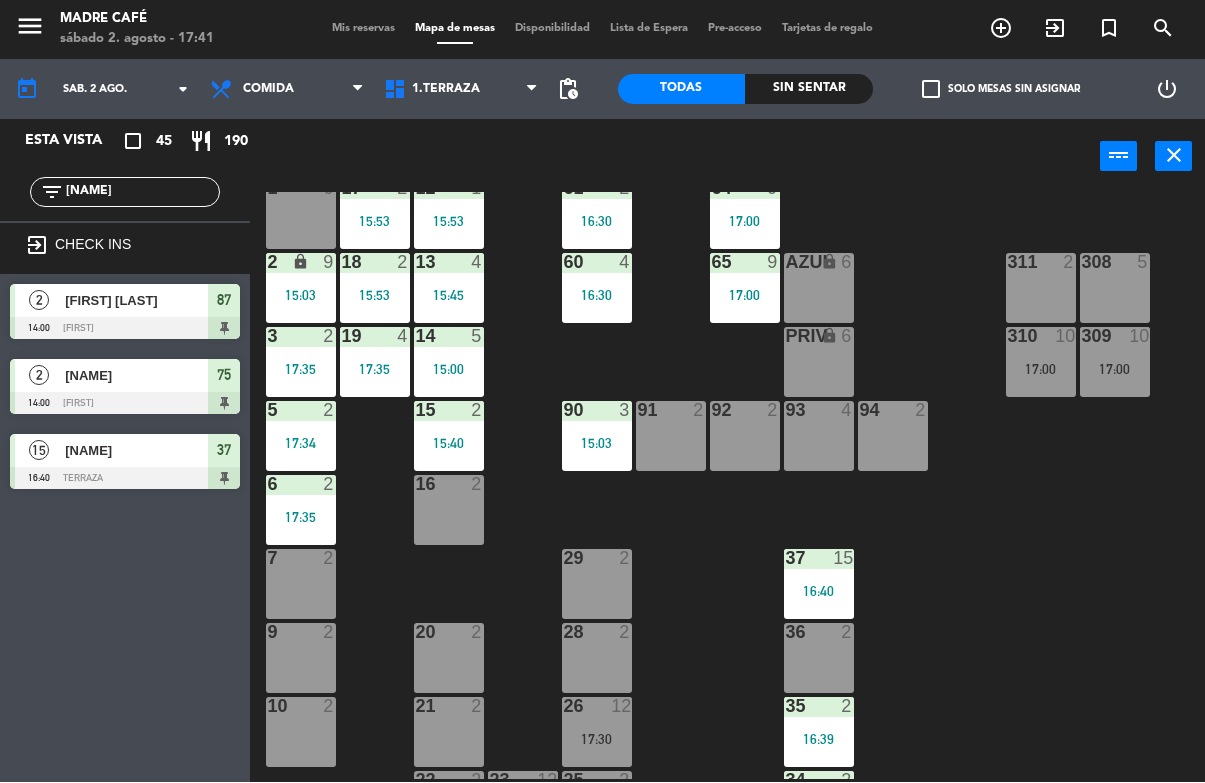 click on "[NAME]" 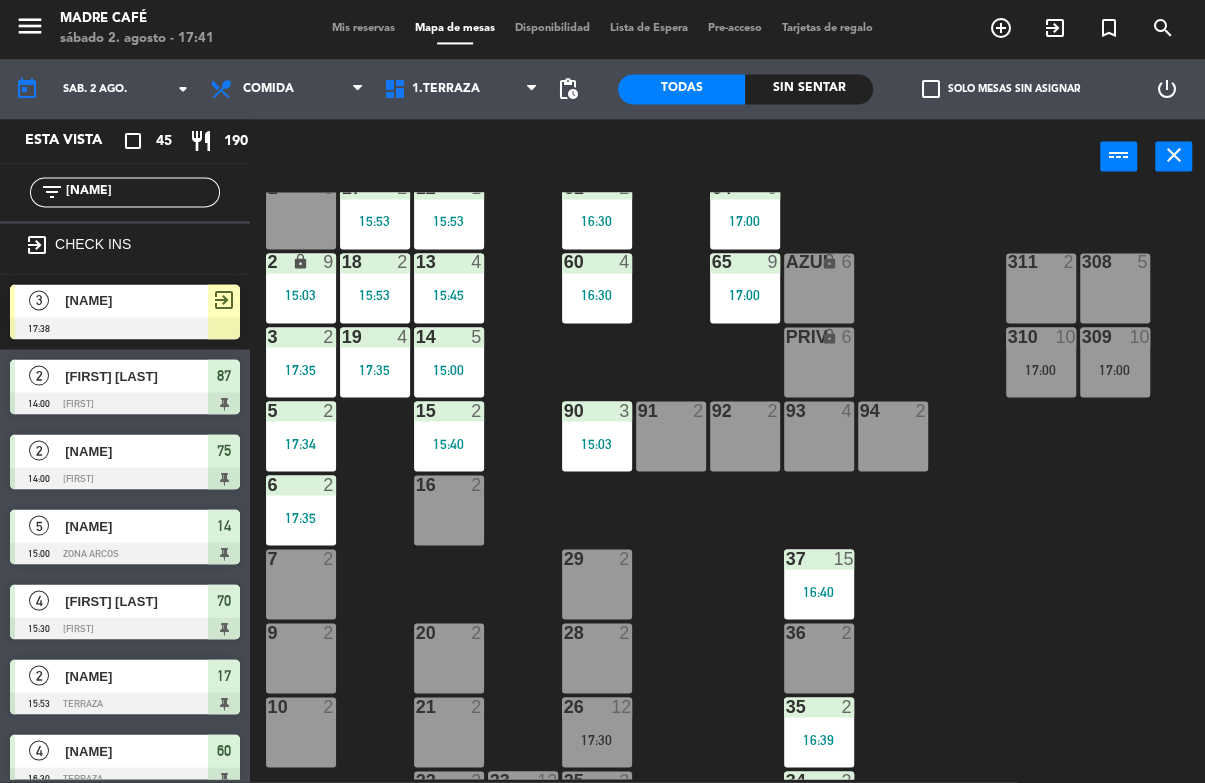 type on "A" 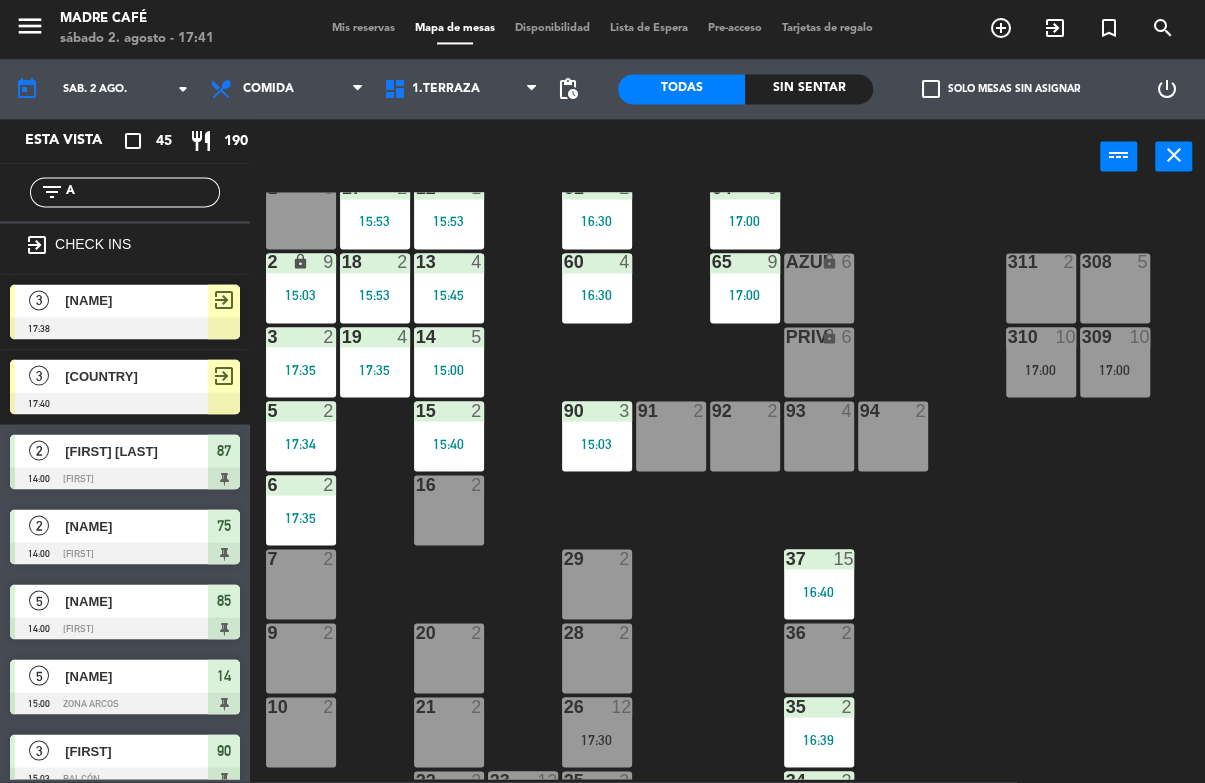 type 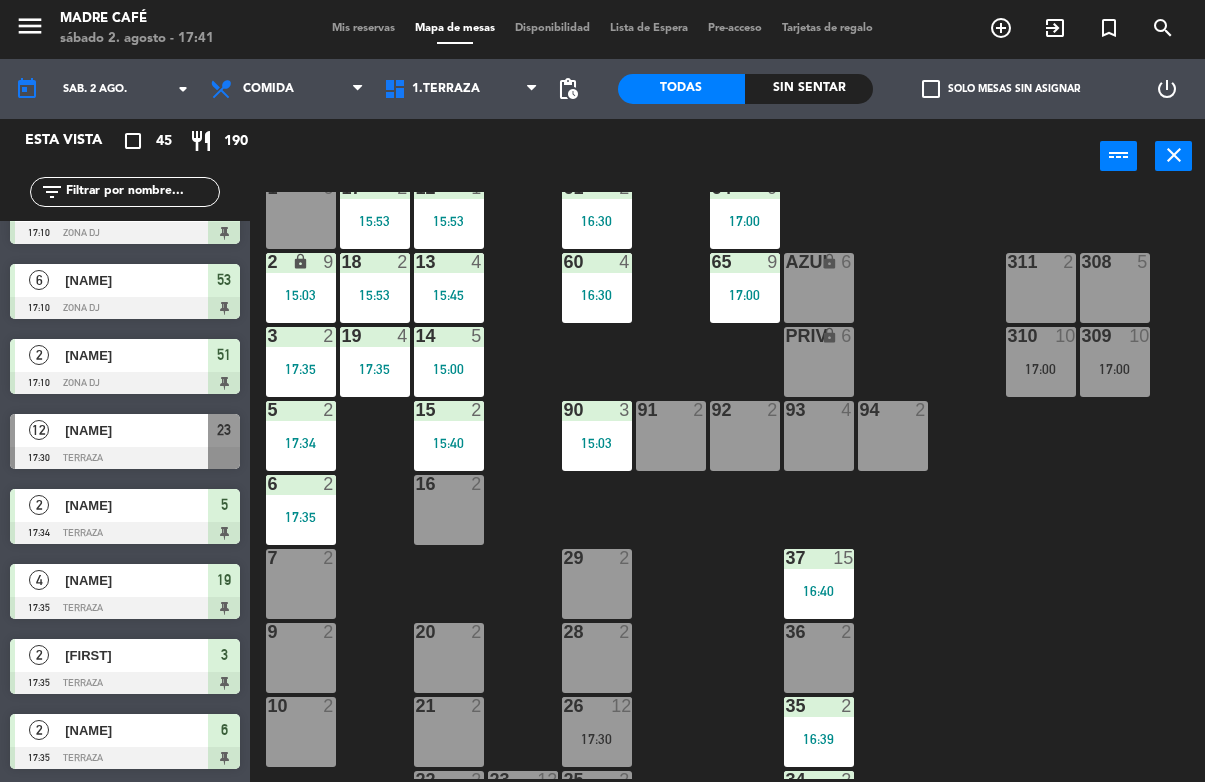 scroll, scrollTop: 2869, scrollLeft: 0, axis: vertical 